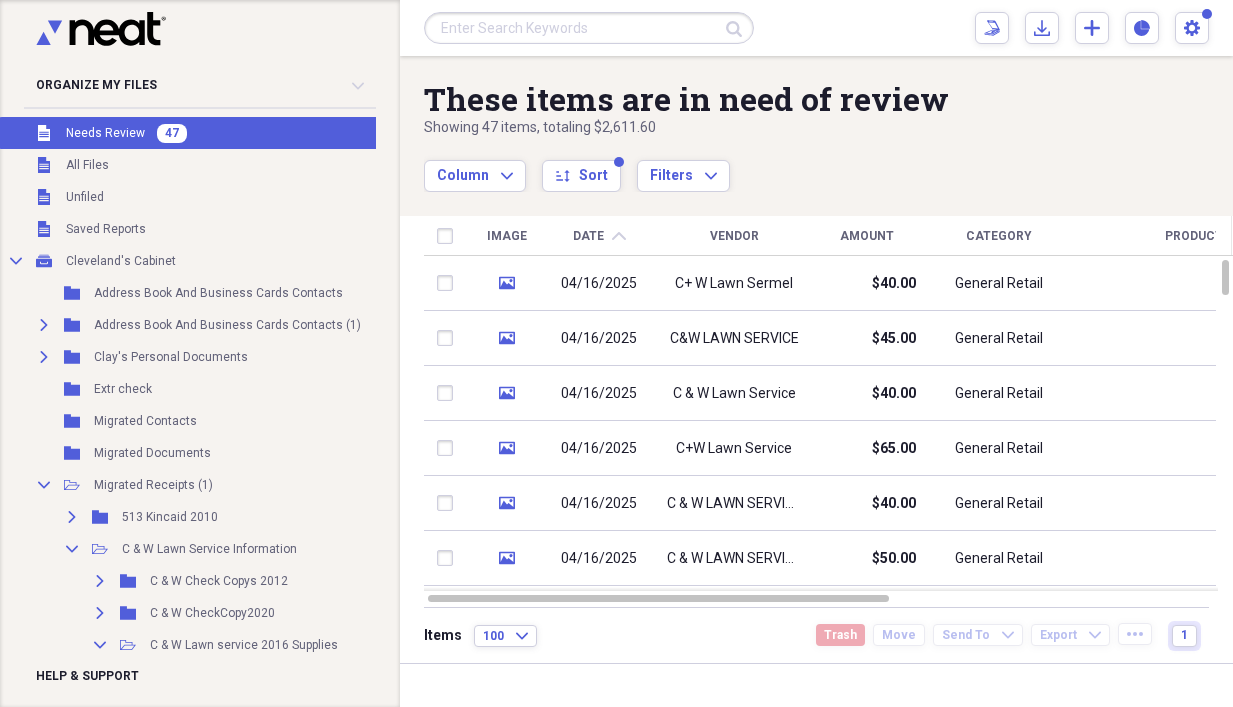 scroll, scrollTop: 0, scrollLeft: 0, axis: both 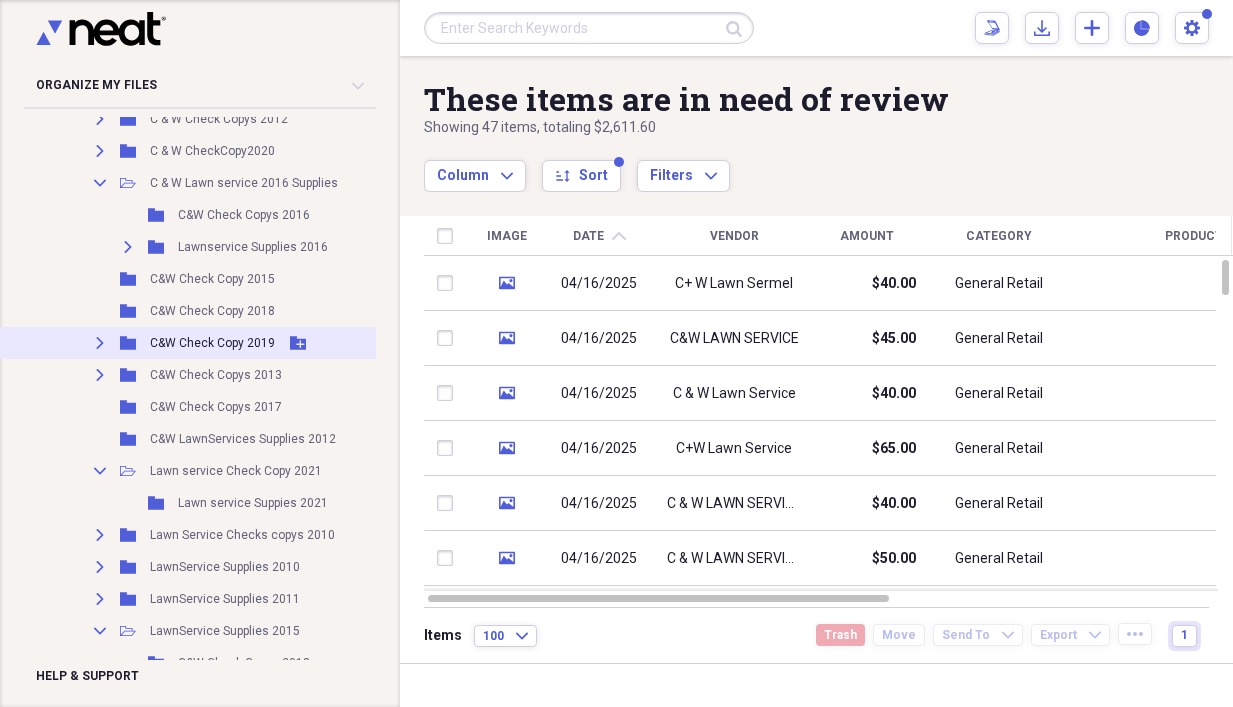 click on "Expand" 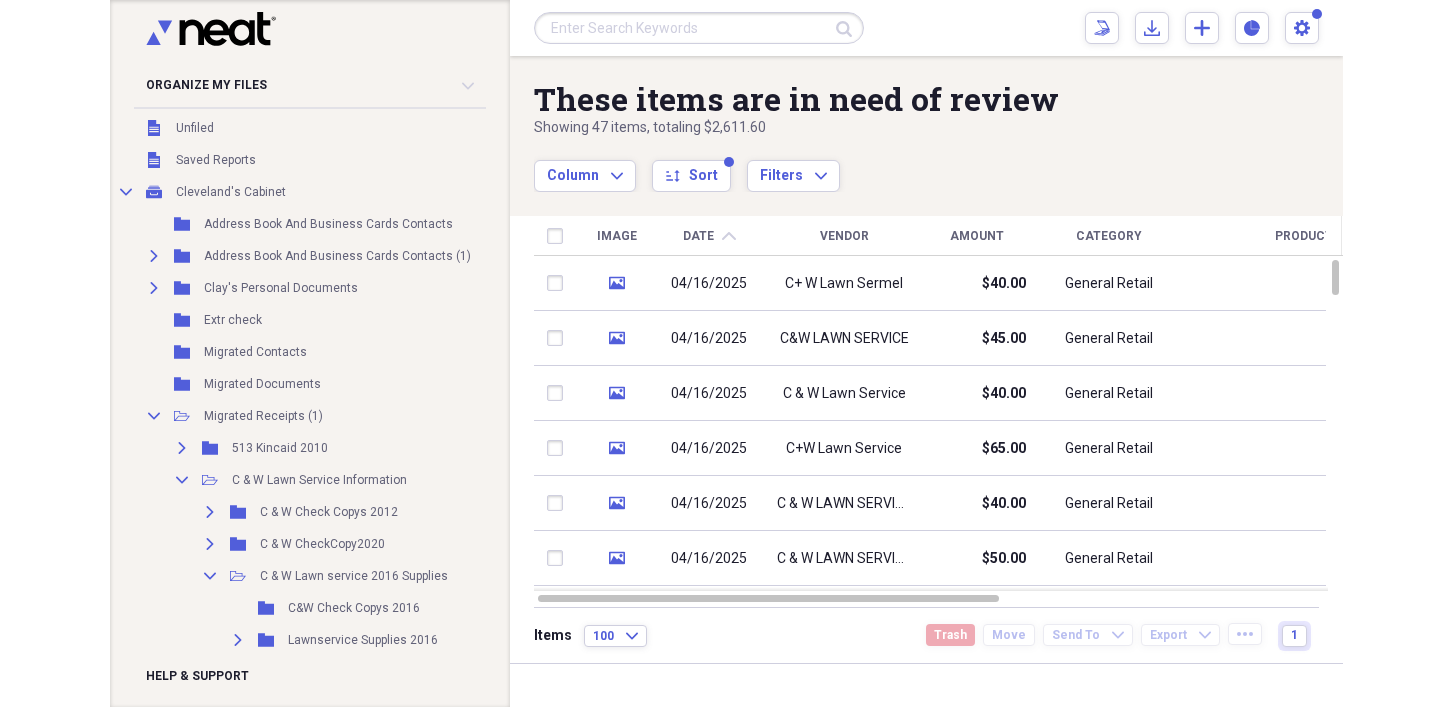 scroll, scrollTop: 0, scrollLeft: 0, axis: both 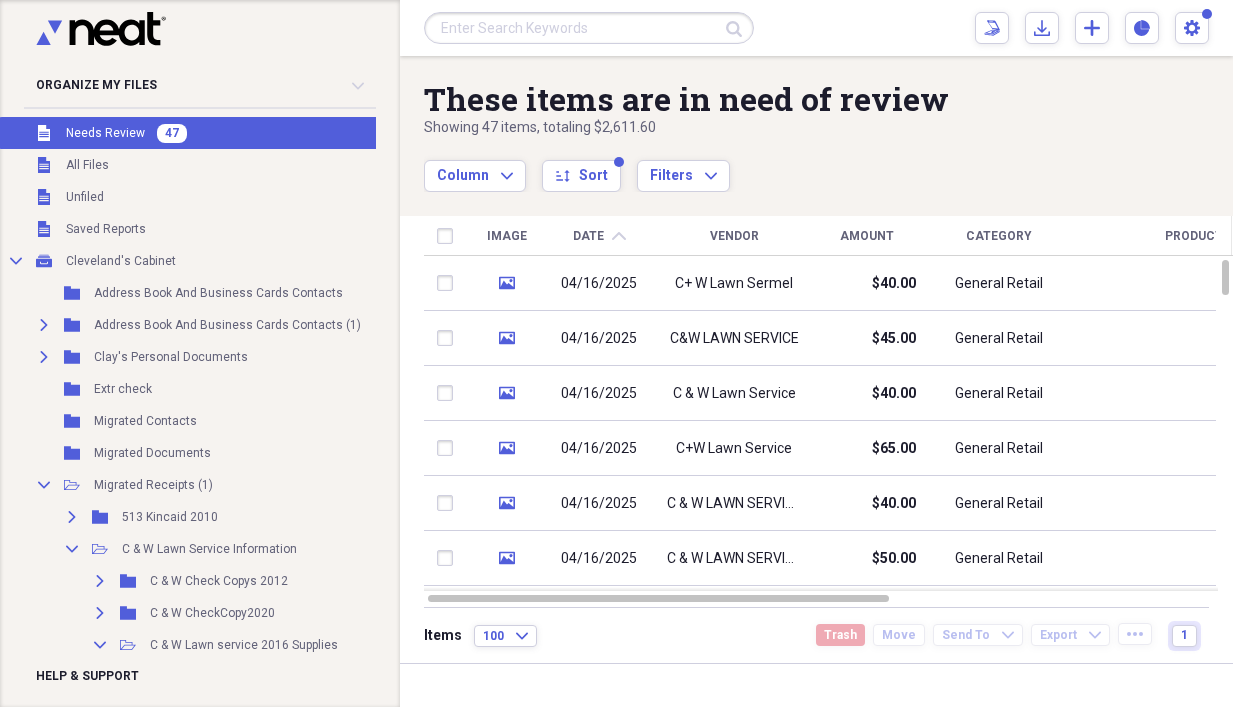 click on "Needs Review" at bounding box center (105, 133) 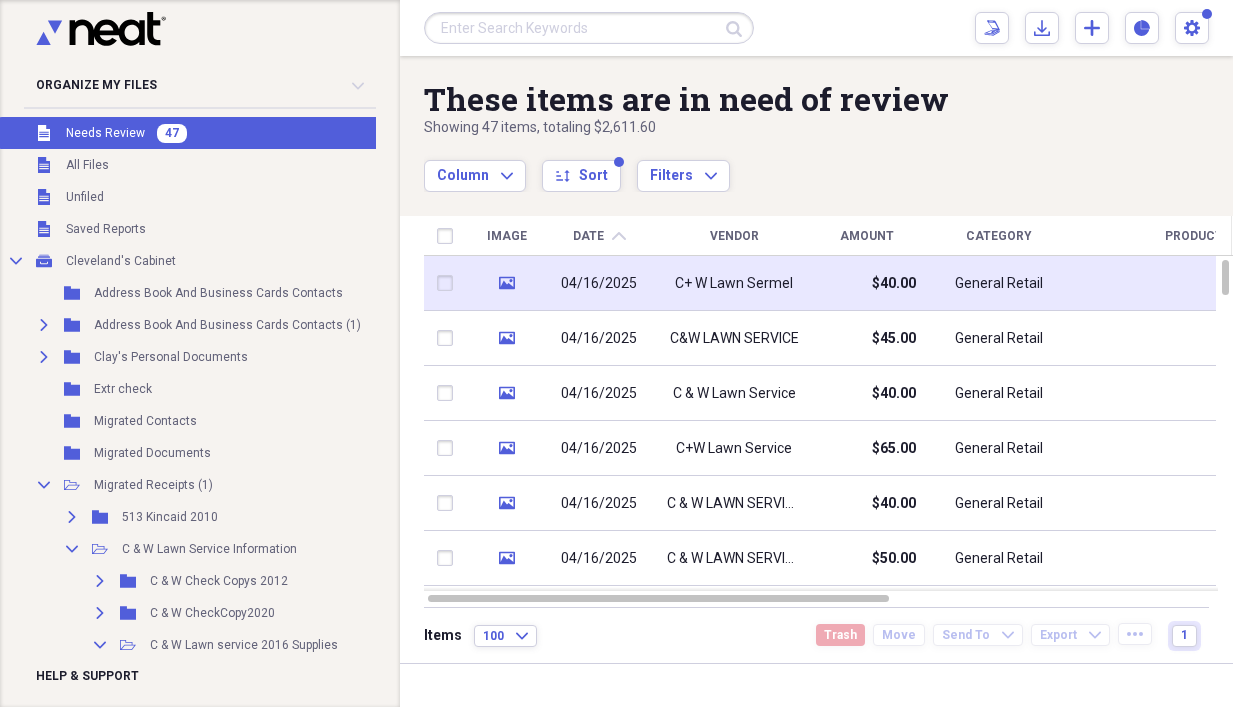 click on "C+ W Lawn Sermel" at bounding box center [734, 284] 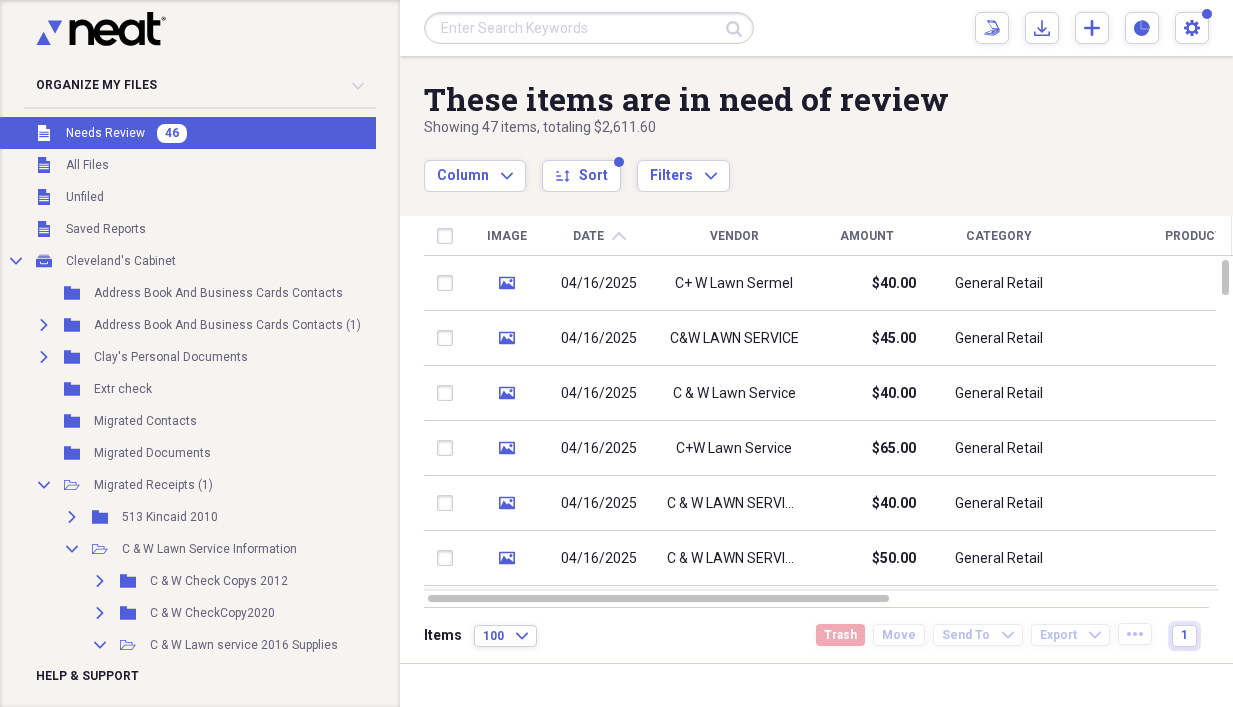 click on "Needs Review" at bounding box center (105, 133) 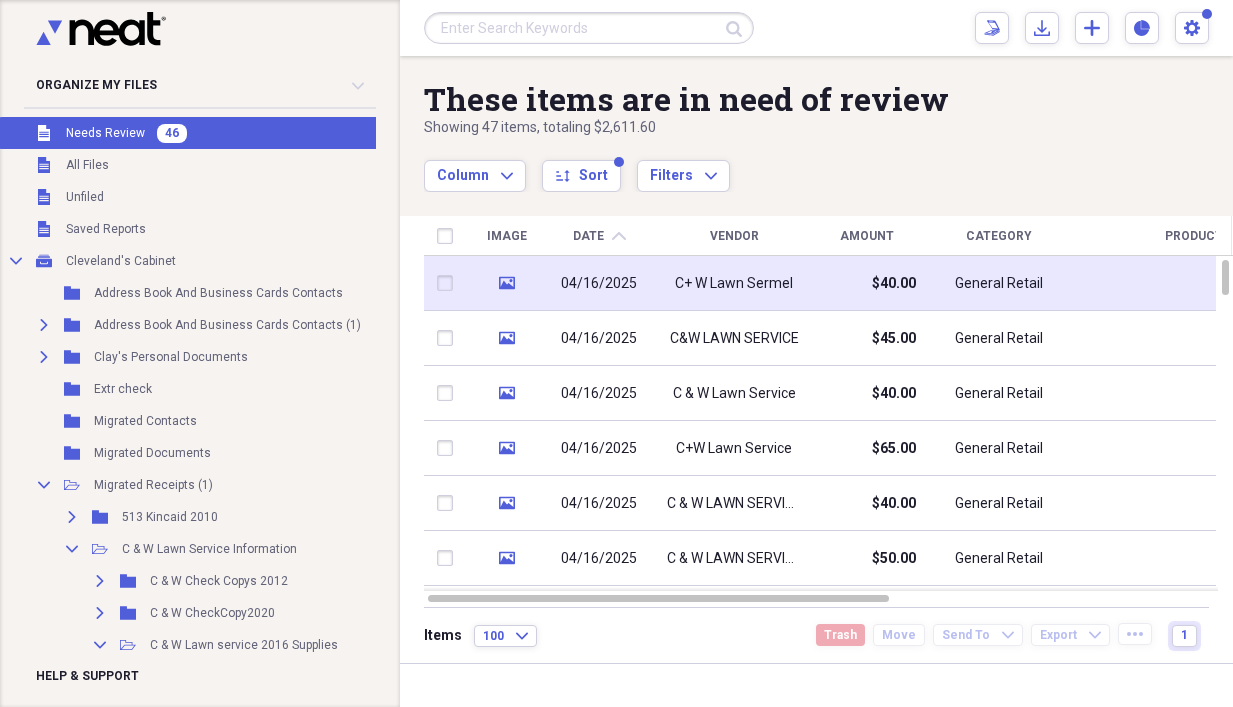 click on "C+ W Lawn Sermel" at bounding box center (734, 284) 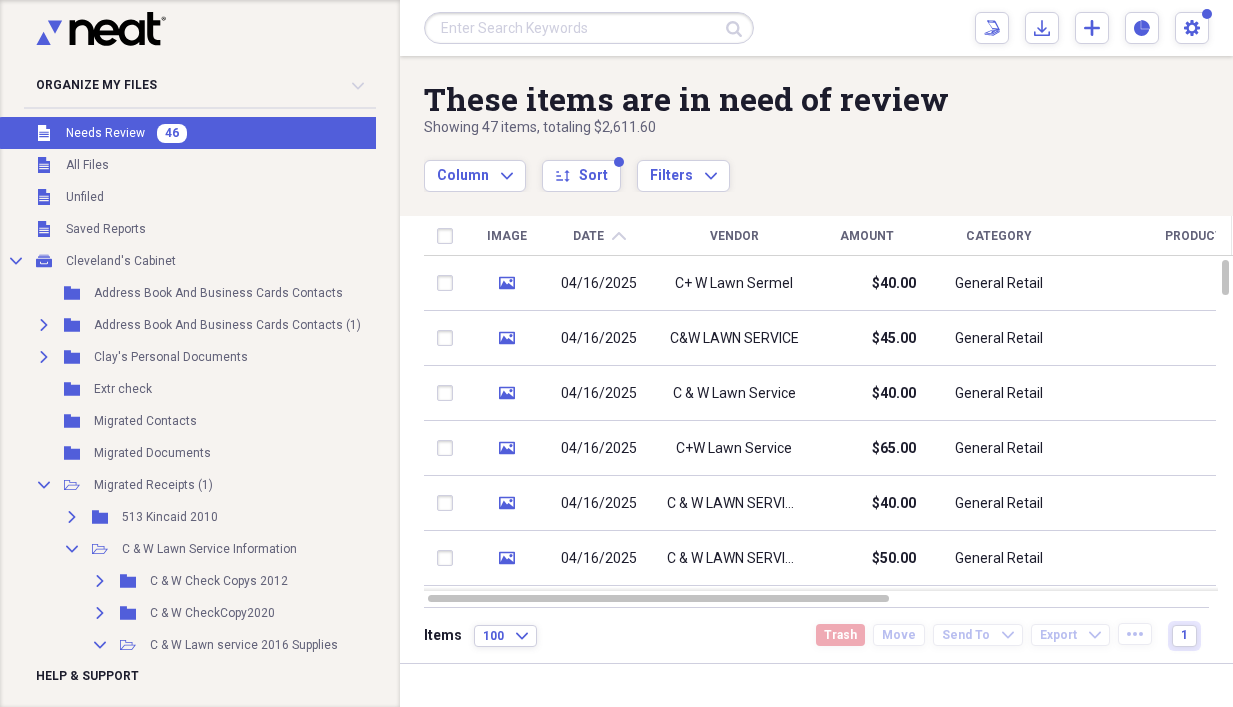 click on "46" at bounding box center [172, 133] 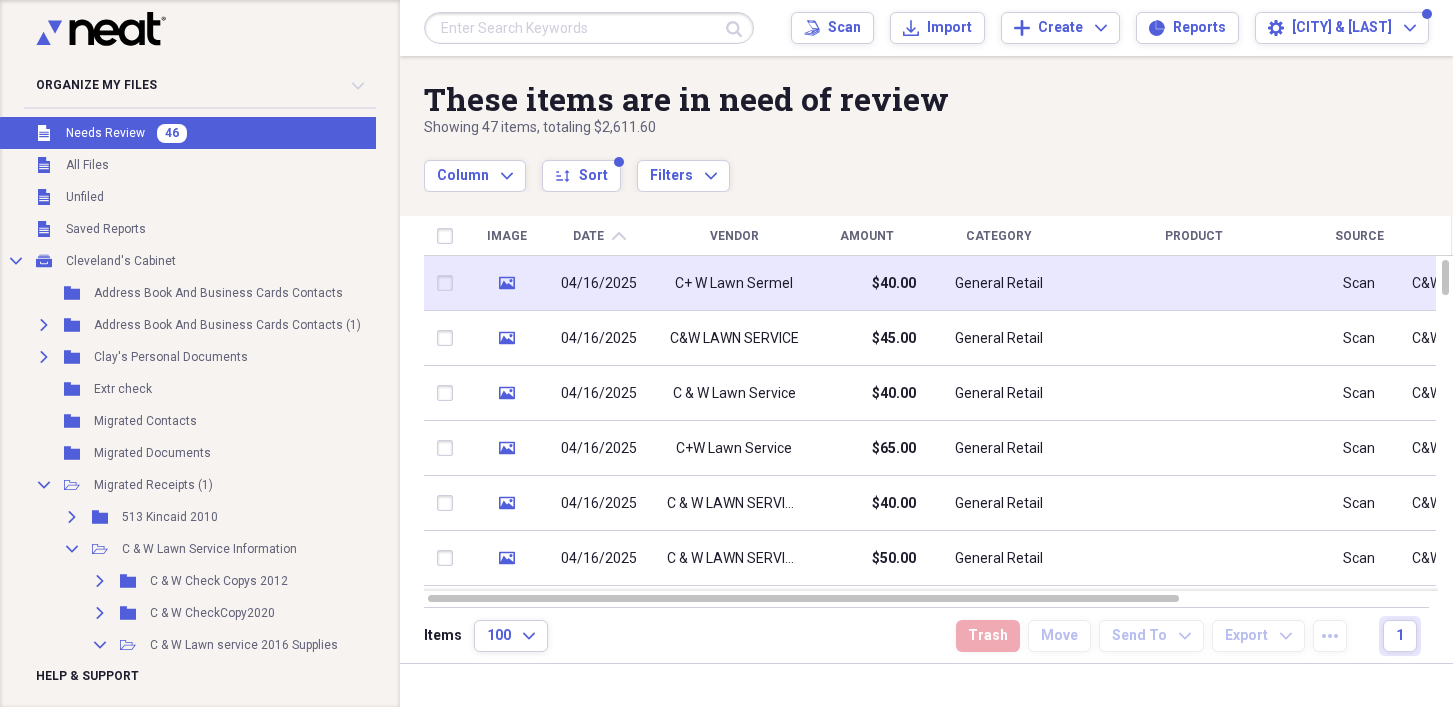 click on "C+ W Lawn Sermel" at bounding box center [734, 284] 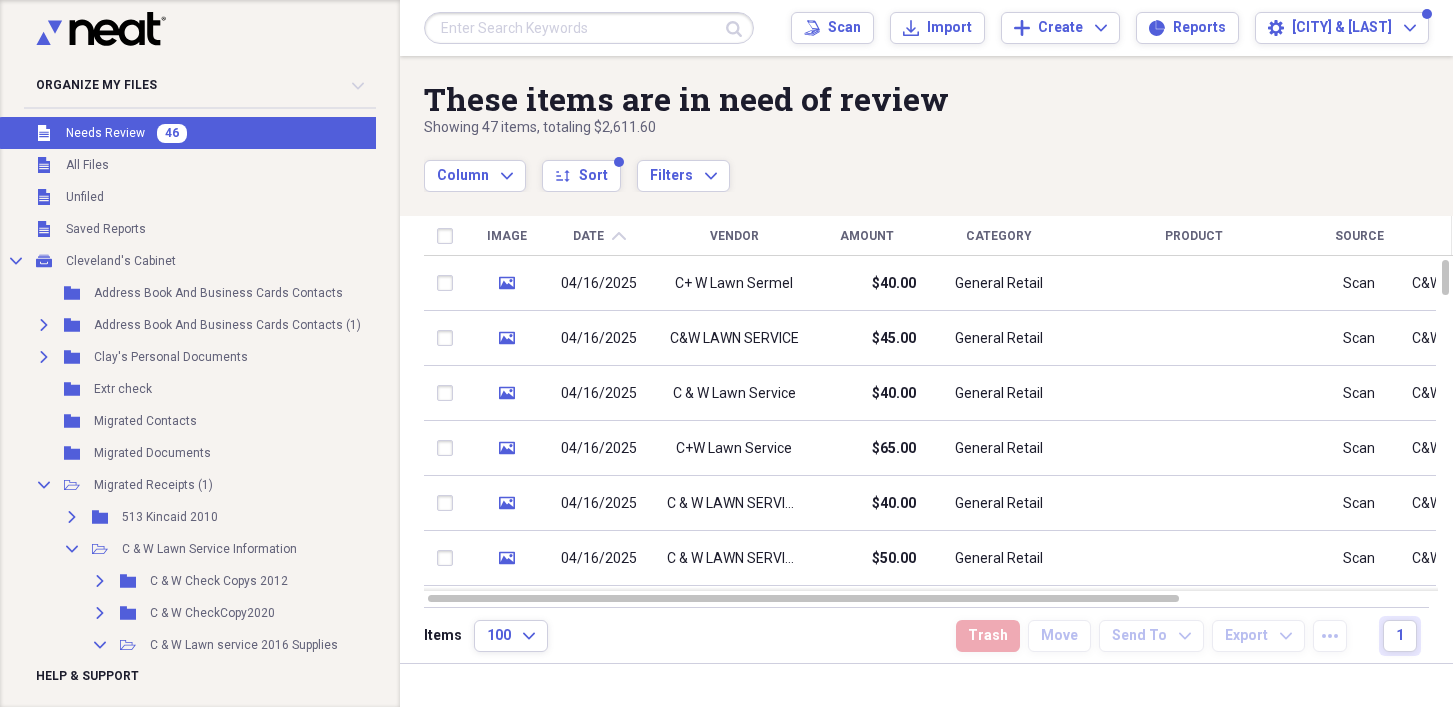 click on "Unfiled Needs Review 46" at bounding box center [235, 133] 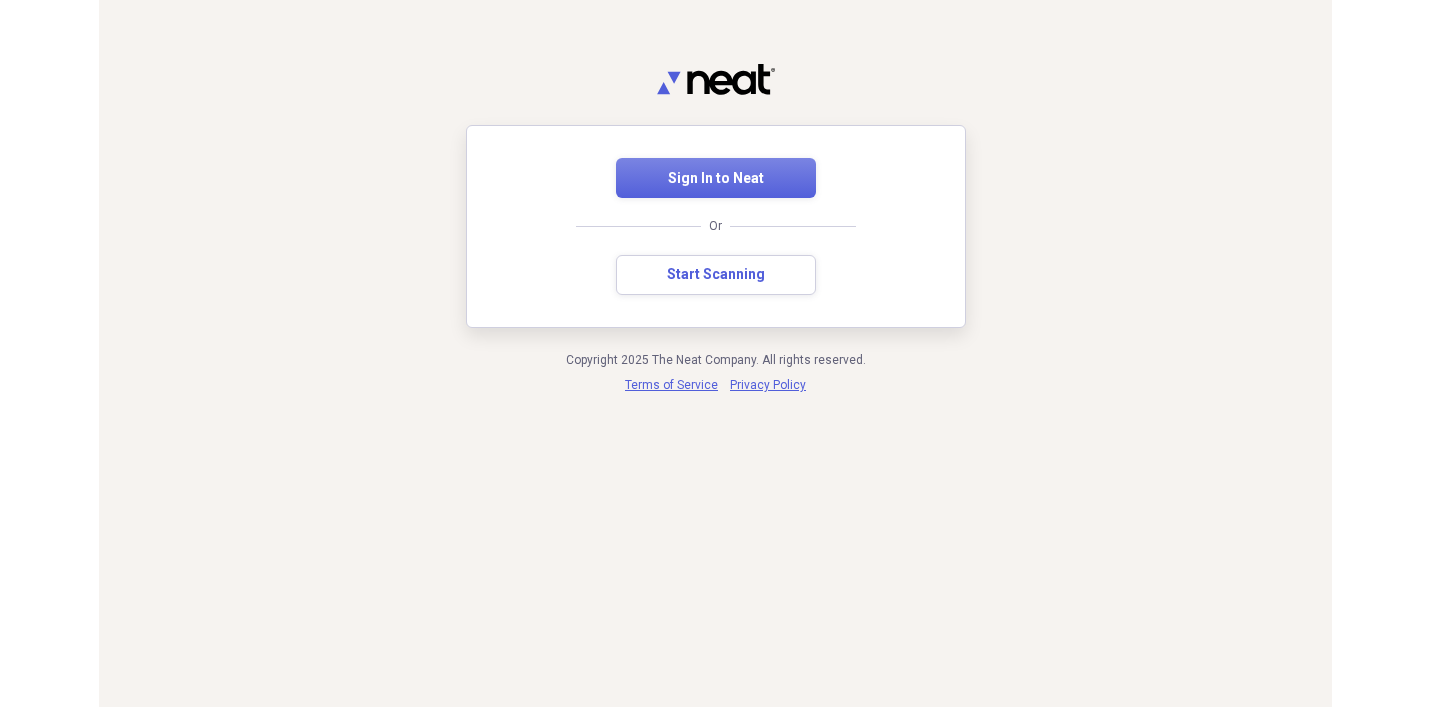 scroll, scrollTop: 0, scrollLeft: 0, axis: both 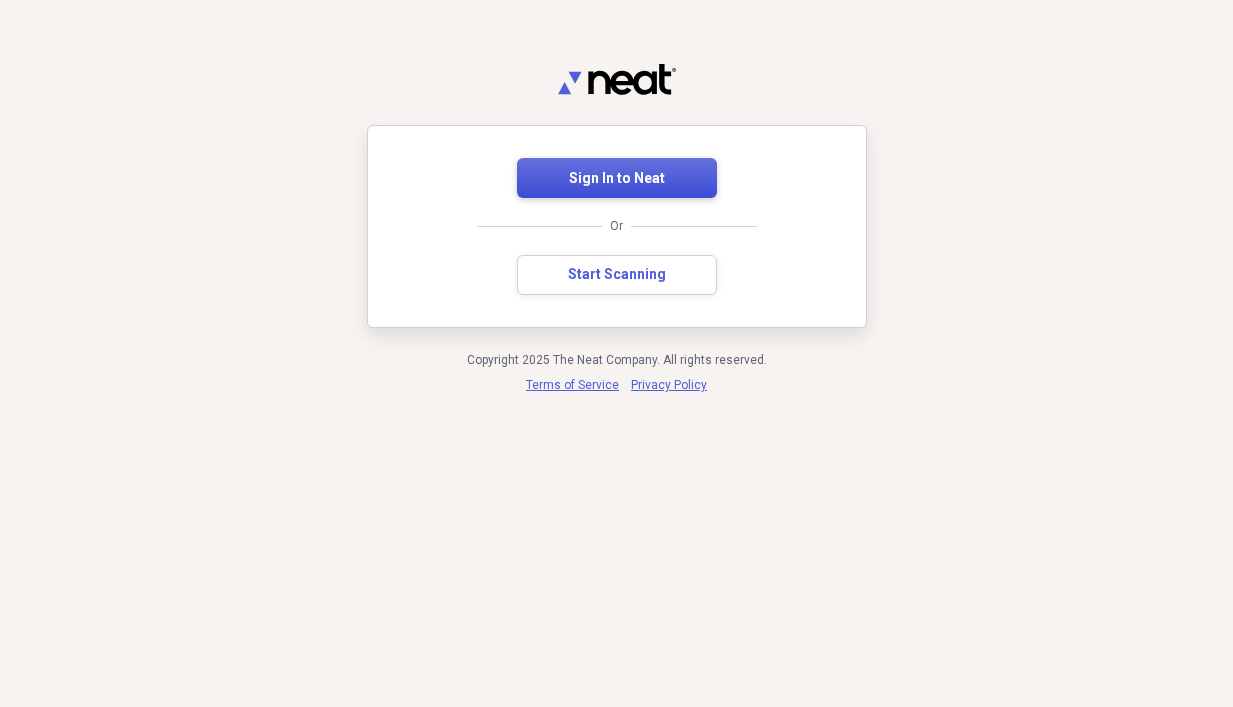 click on "Sign In to Neat" at bounding box center [617, 179] 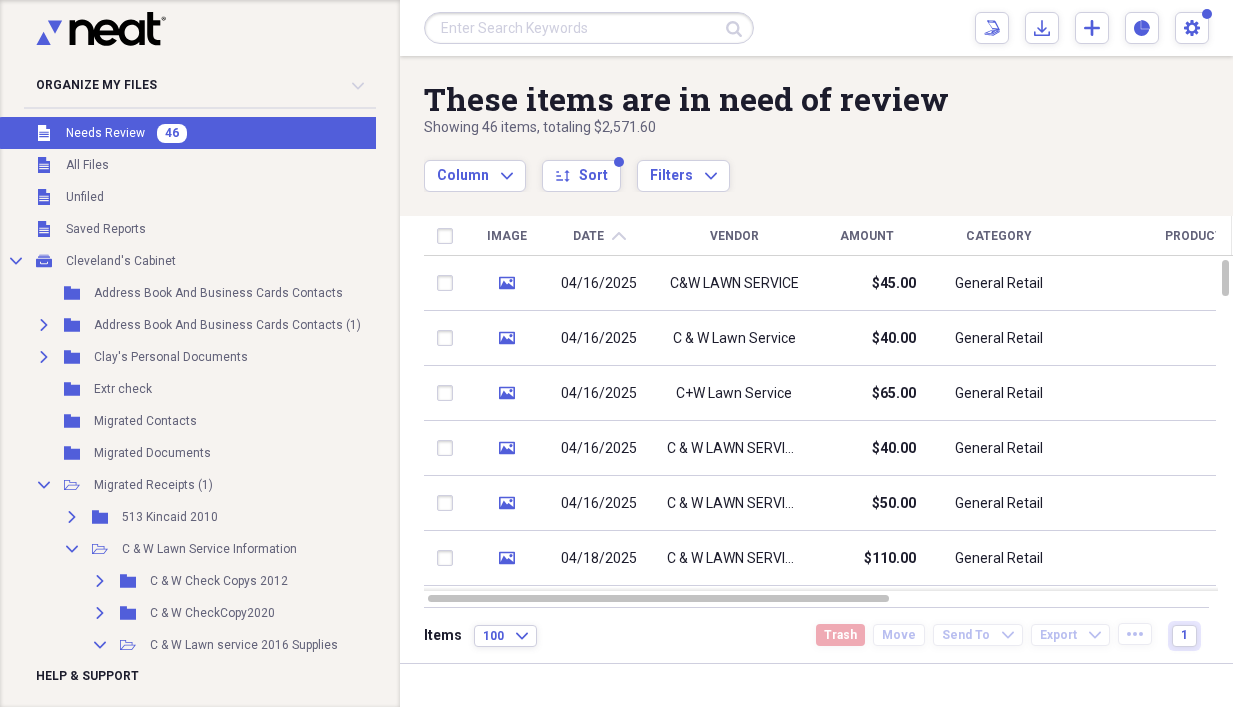 click on "Needs Review" at bounding box center [105, 133] 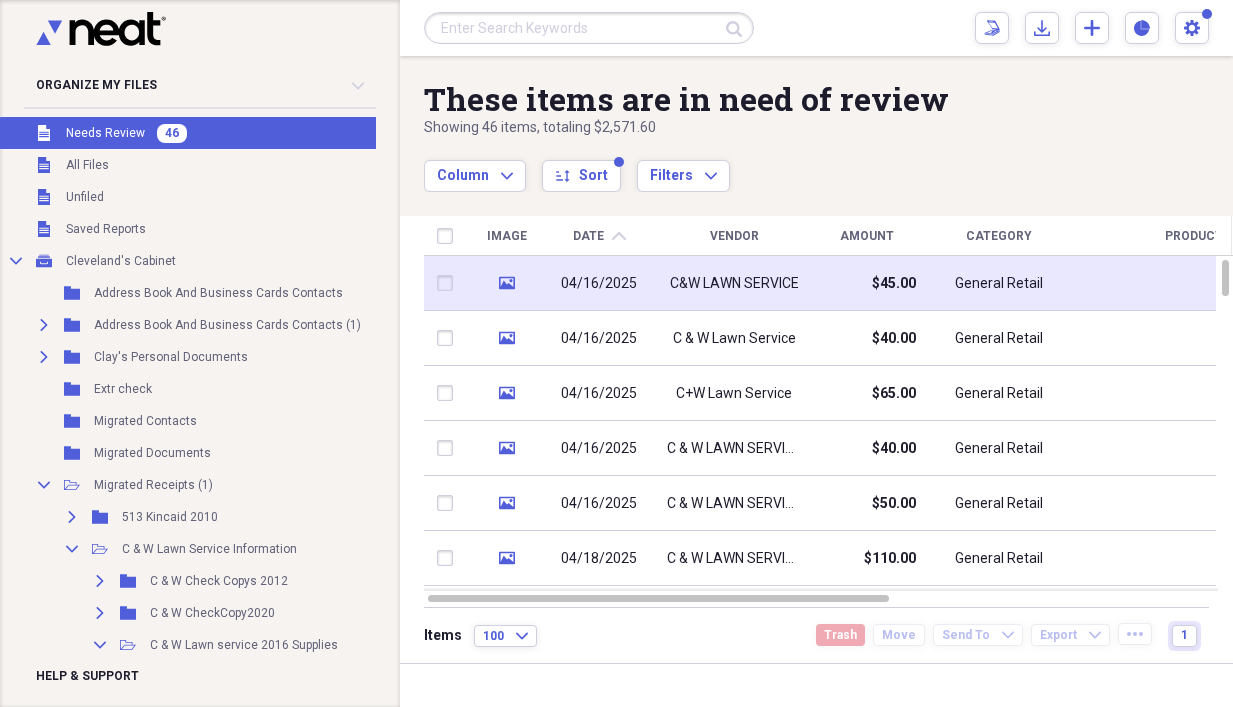 click on "04/16/2025" at bounding box center [599, 284] 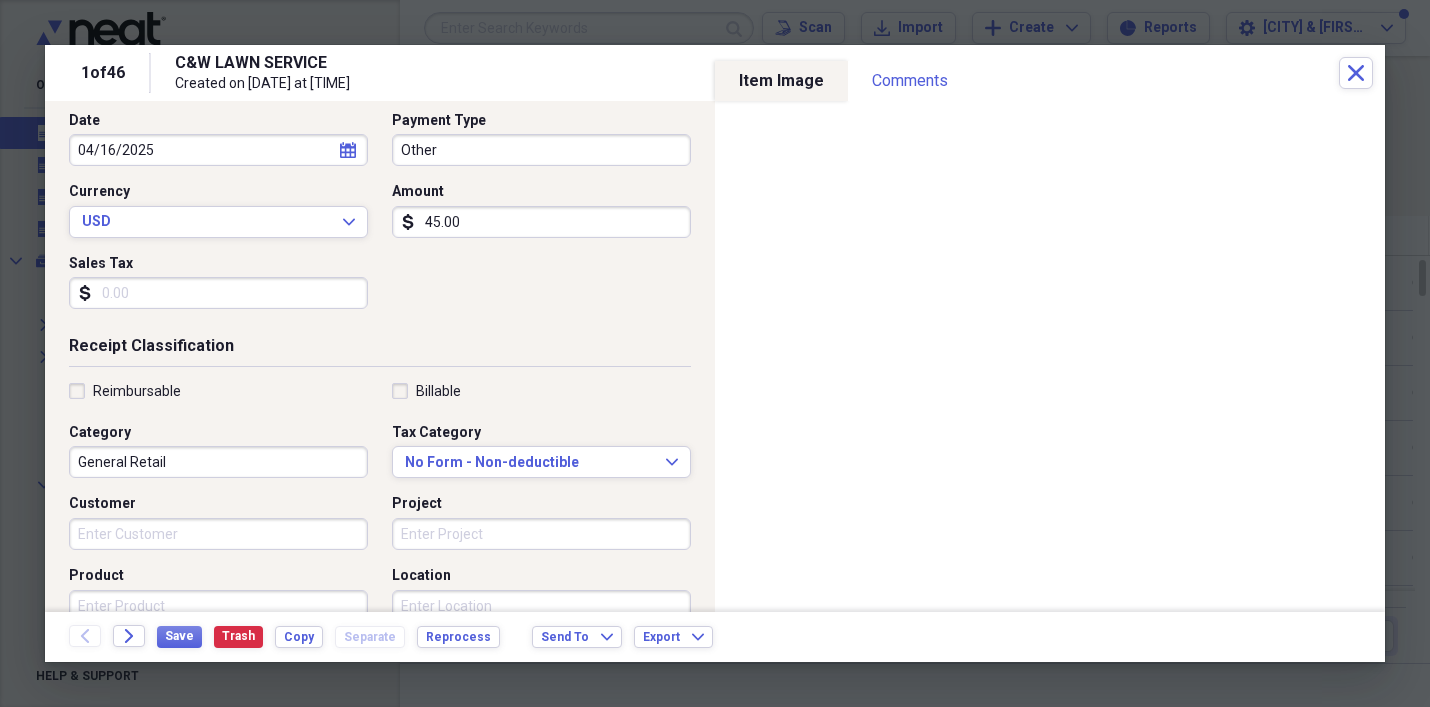 scroll, scrollTop: 212, scrollLeft: 0, axis: vertical 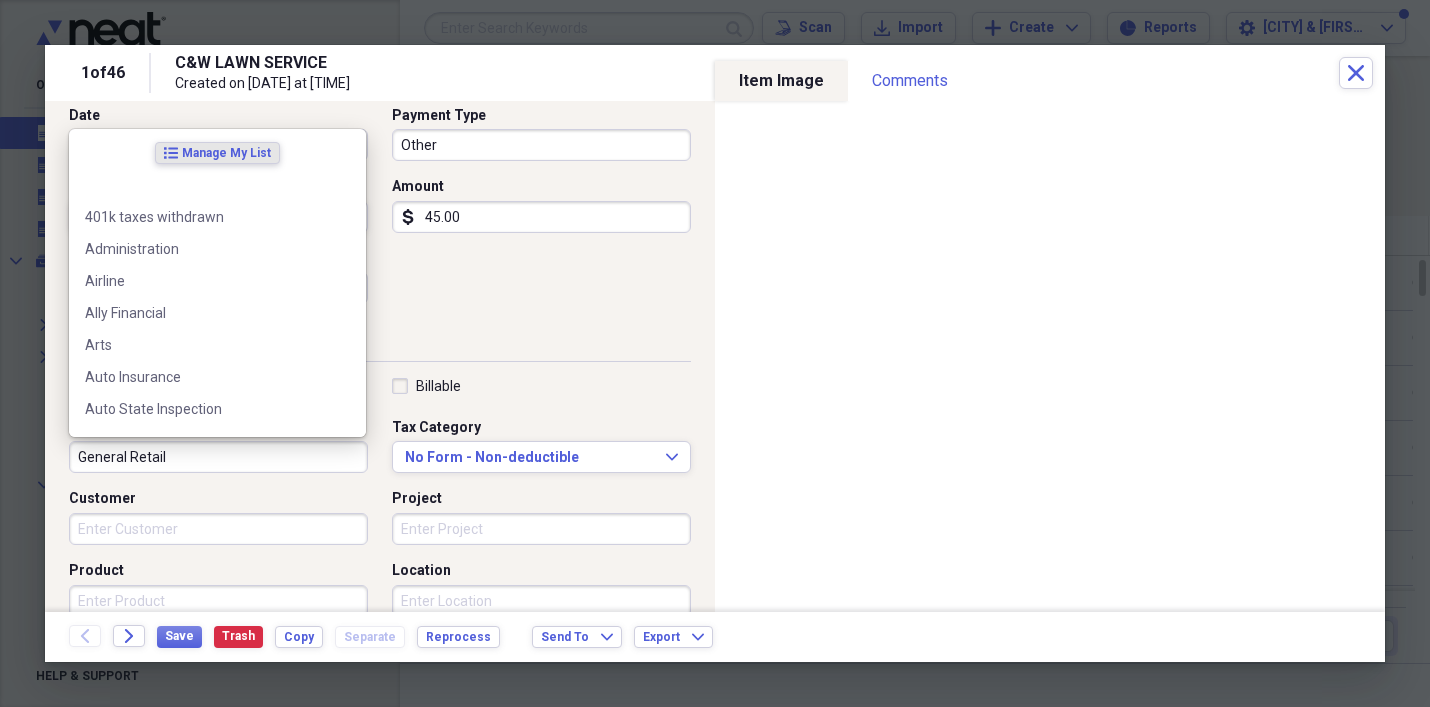 click on "General Retail" at bounding box center (218, 457) 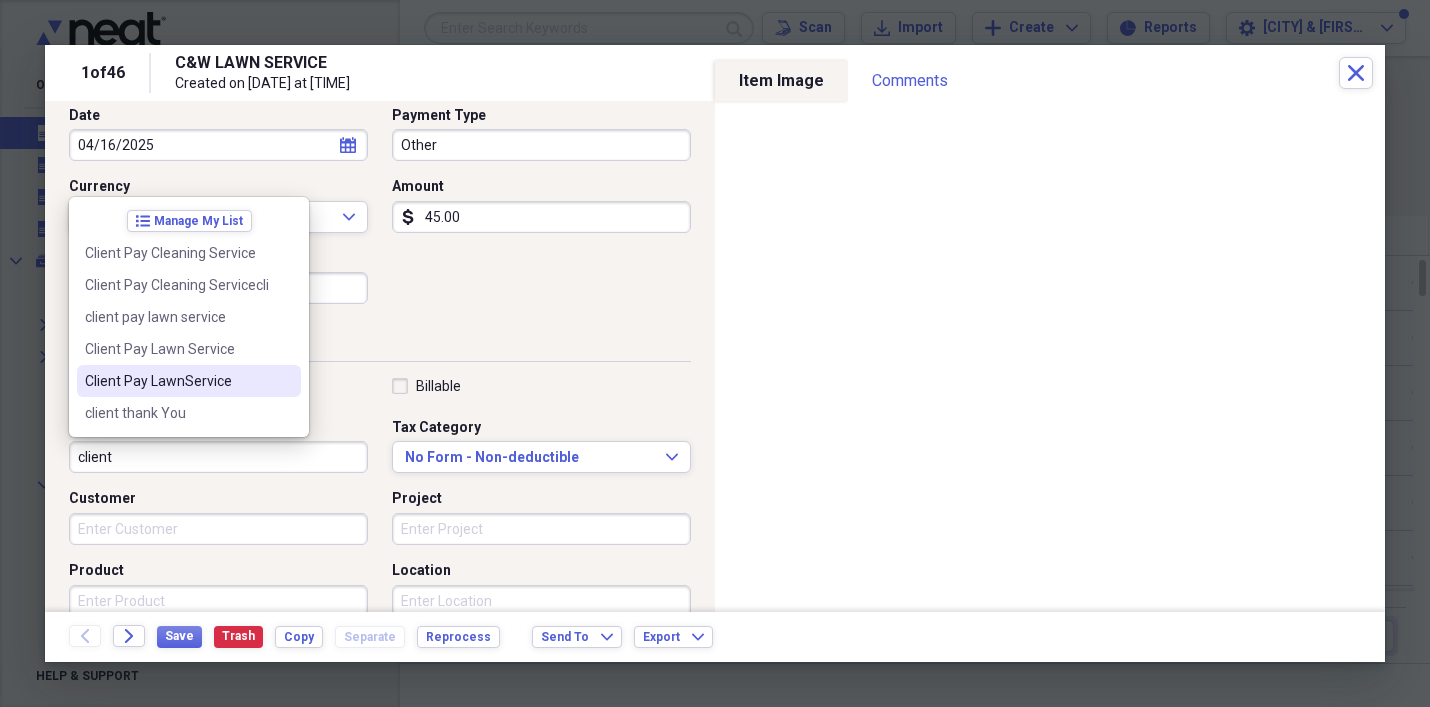 click on "Client Pay LawnService" at bounding box center [177, 381] 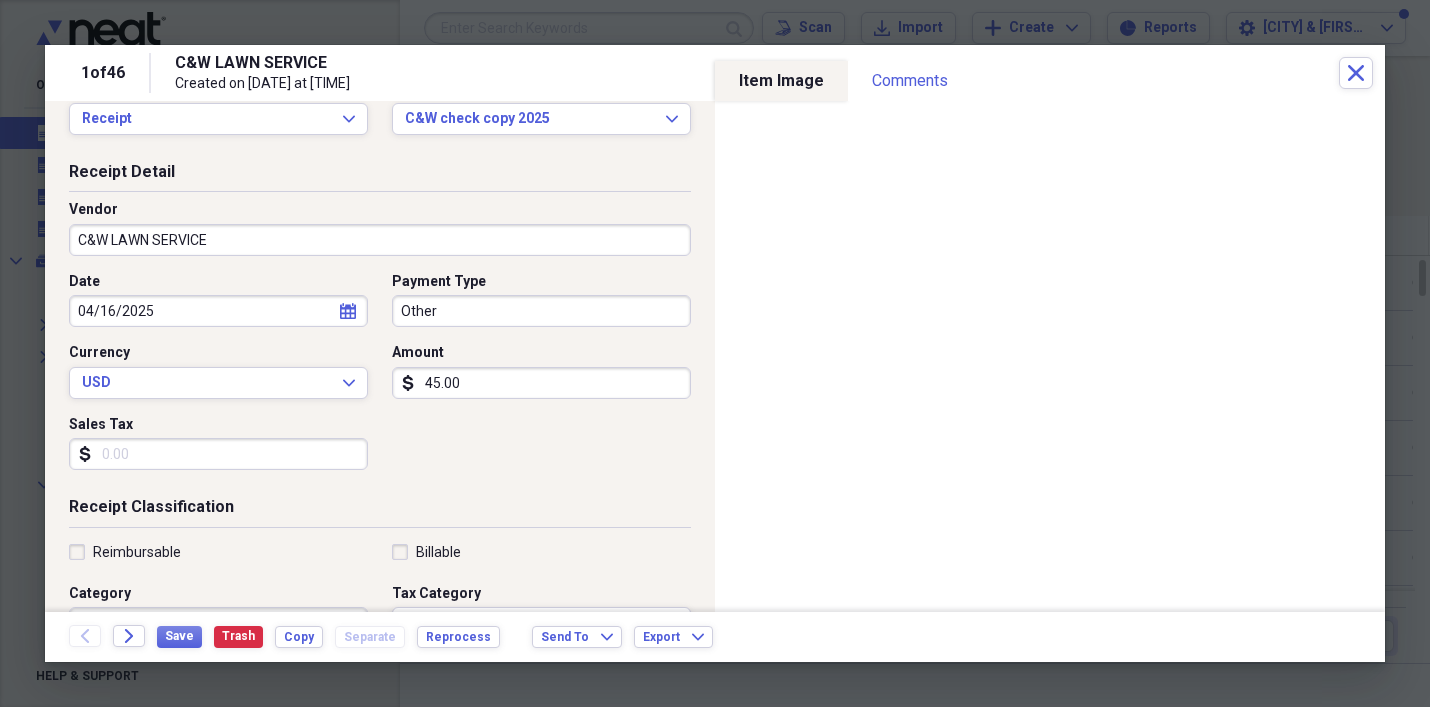 scroll, scrollTop: 31, scrollLeft: 0, axis: vertical 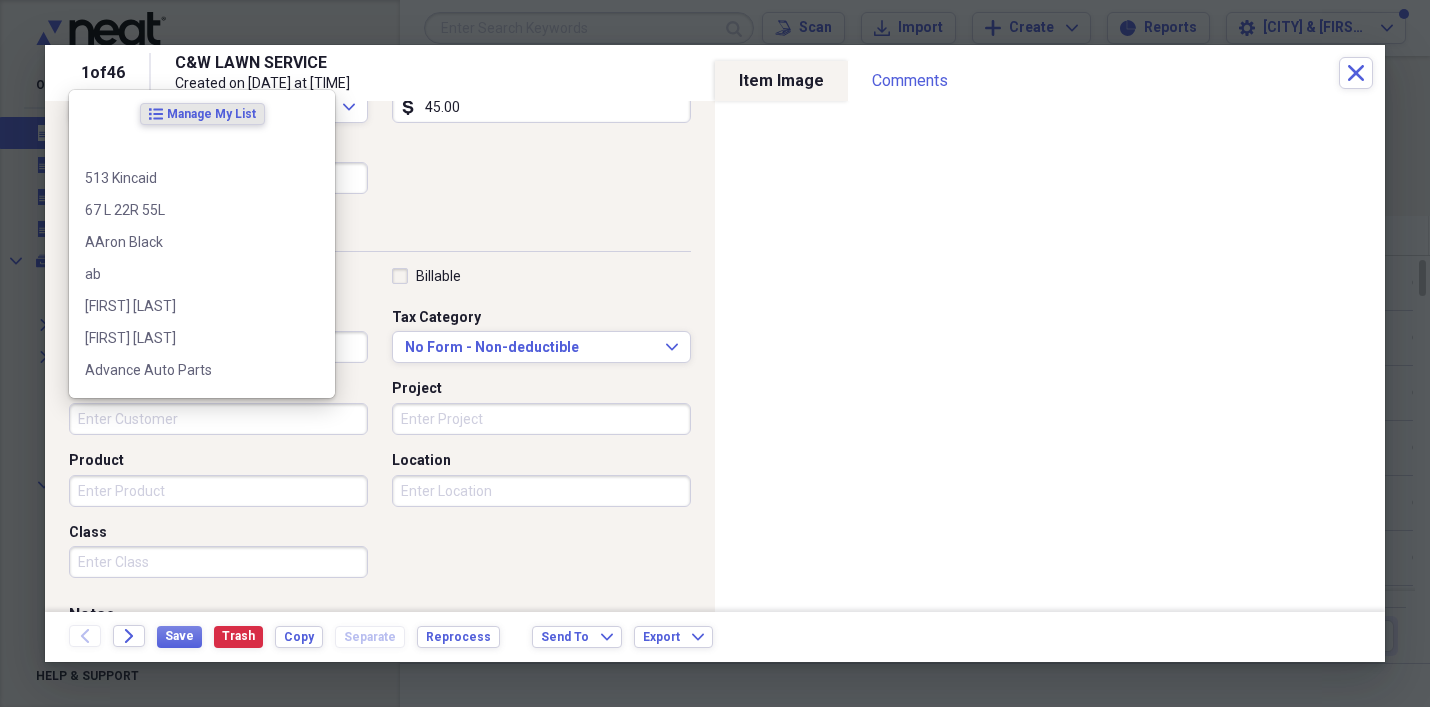 click on "Customer" at bounding box center (218, 419) 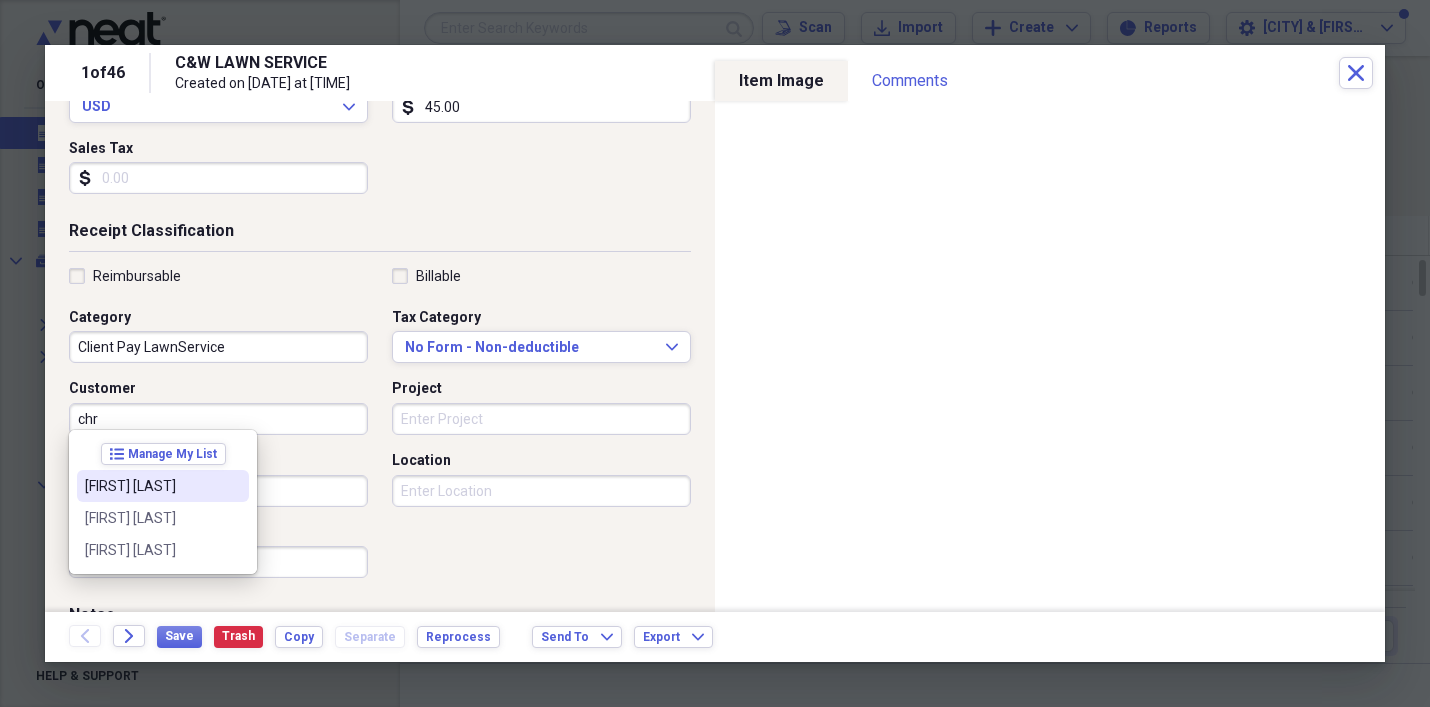 click on "[FIRST] [LAST]" at bounding box center [151, 486] 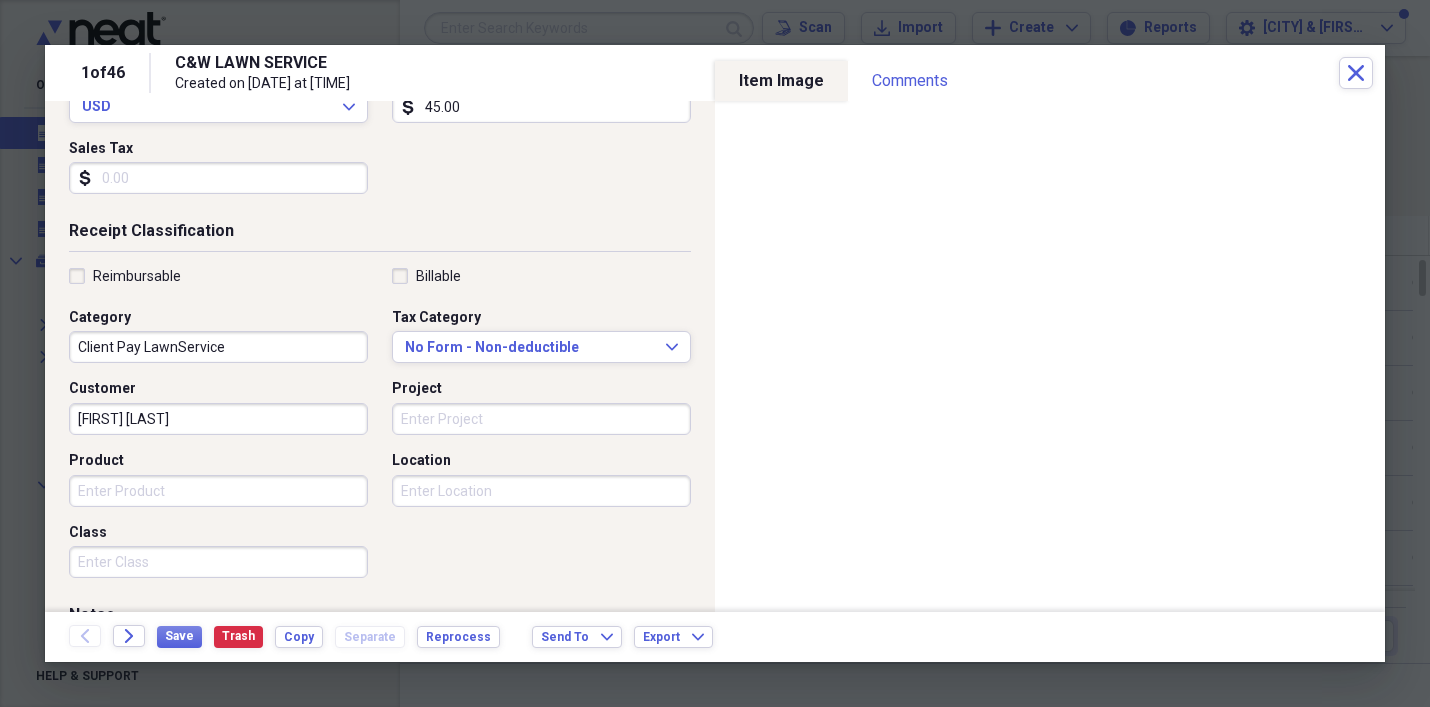 click on "Product" at bounding box center [218, 491] 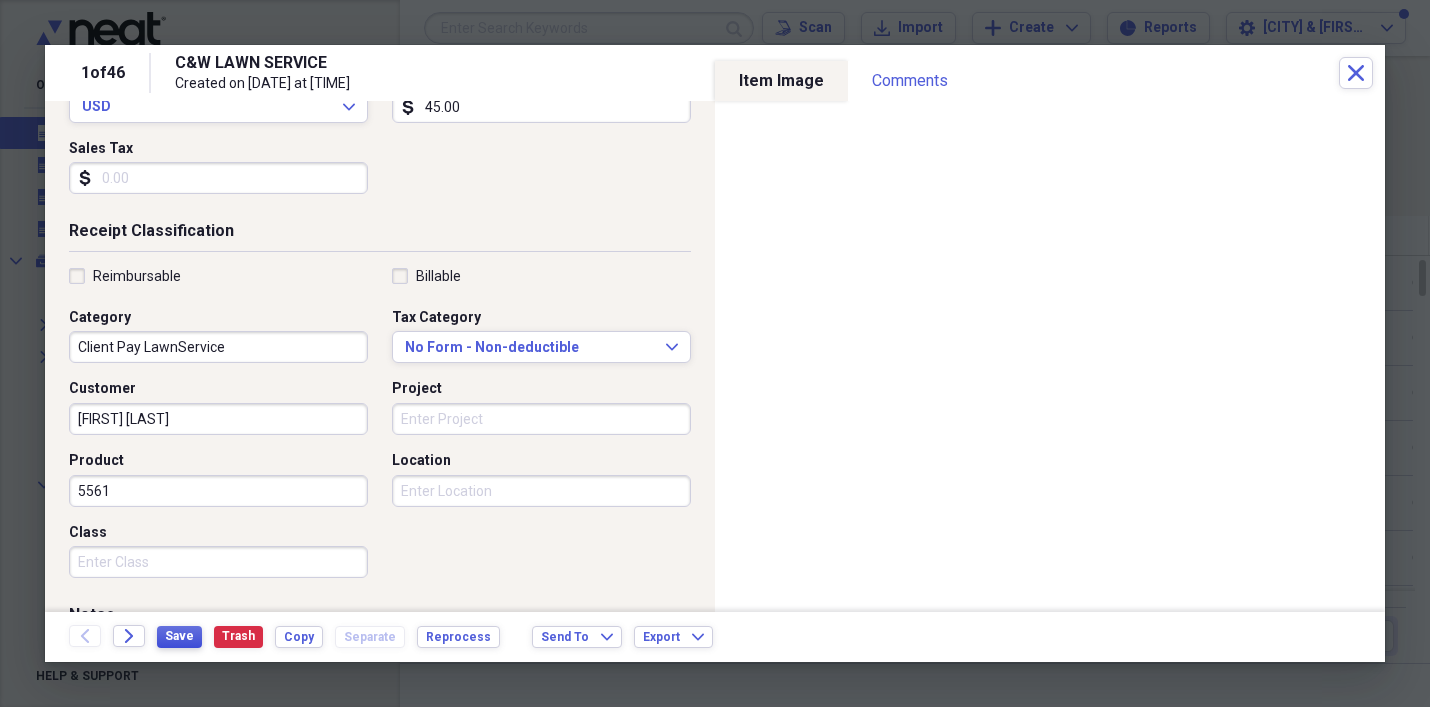 type on "5561" 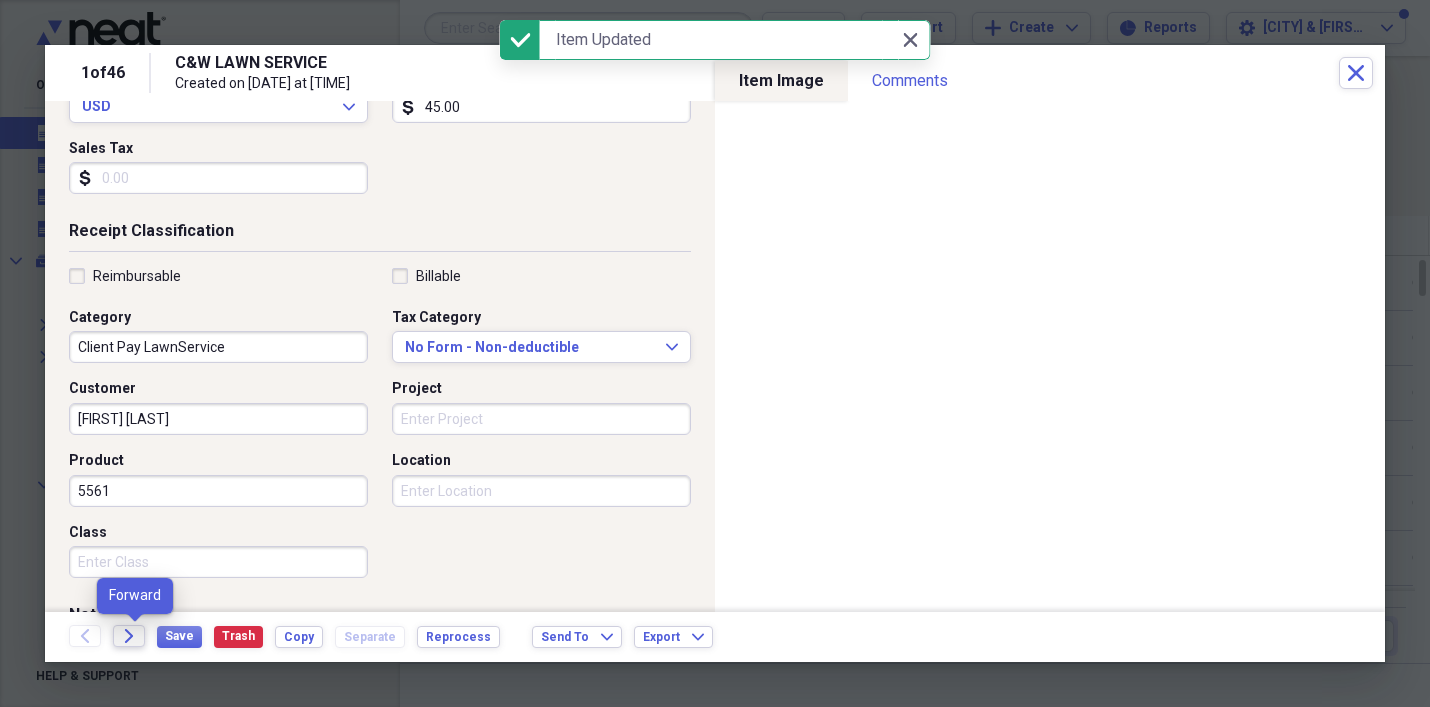 click on "Forward" 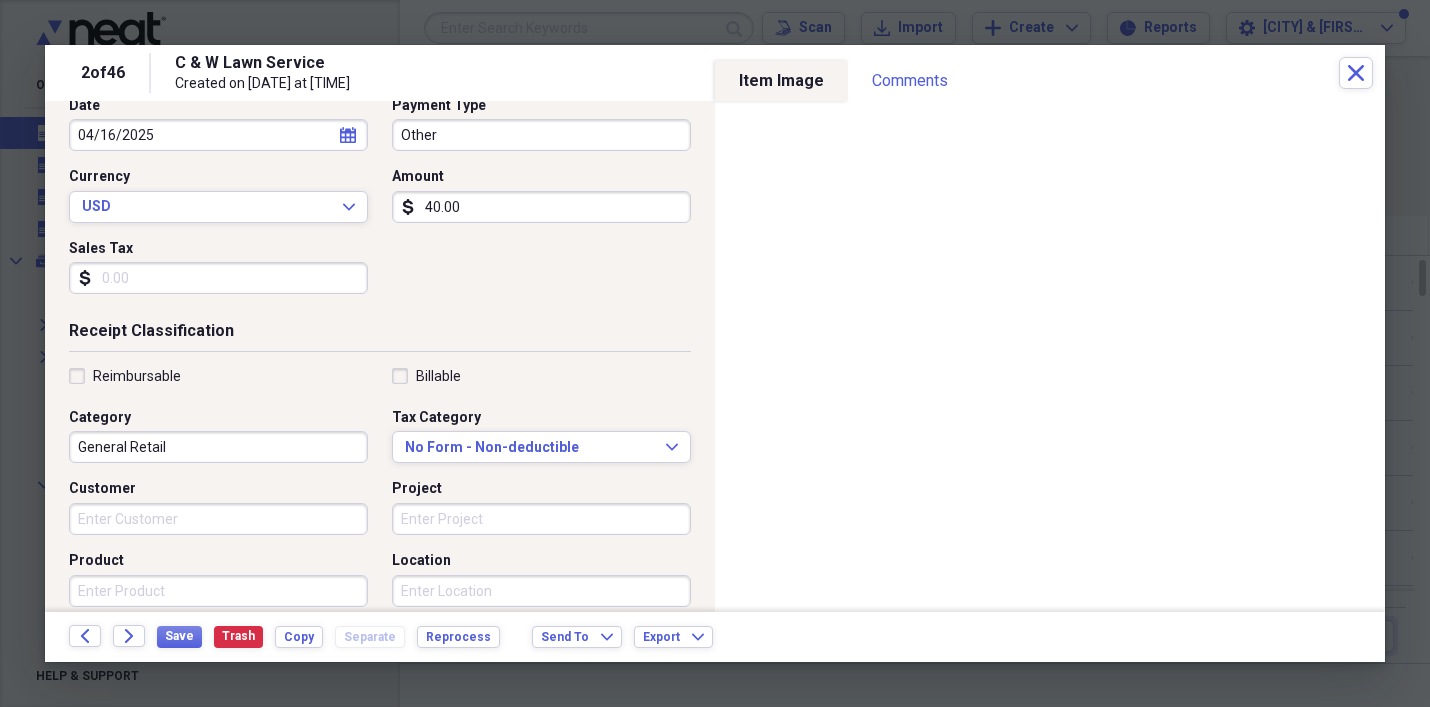 scroll, scrollTop: 224, scrollLeft: 0, axis: vertical 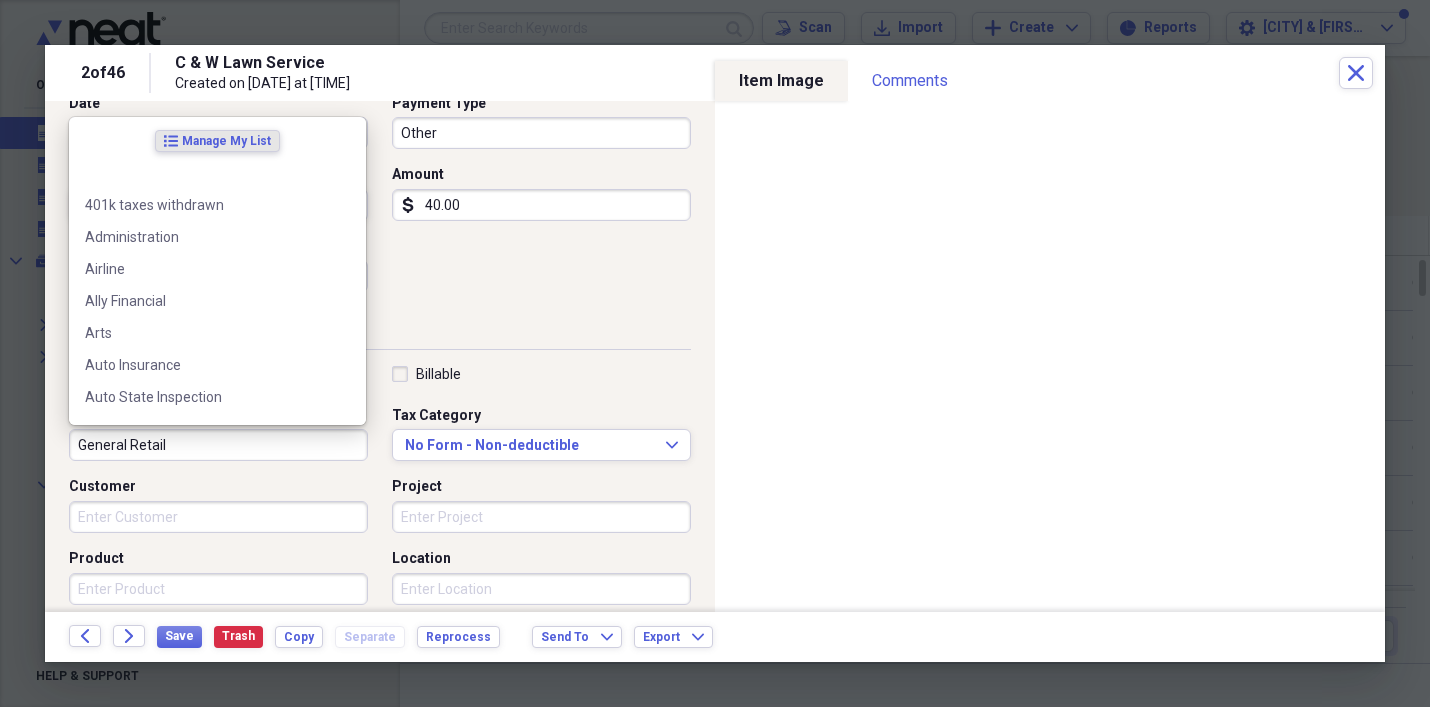 click on "General Retail" at bounding box center (218, 445) 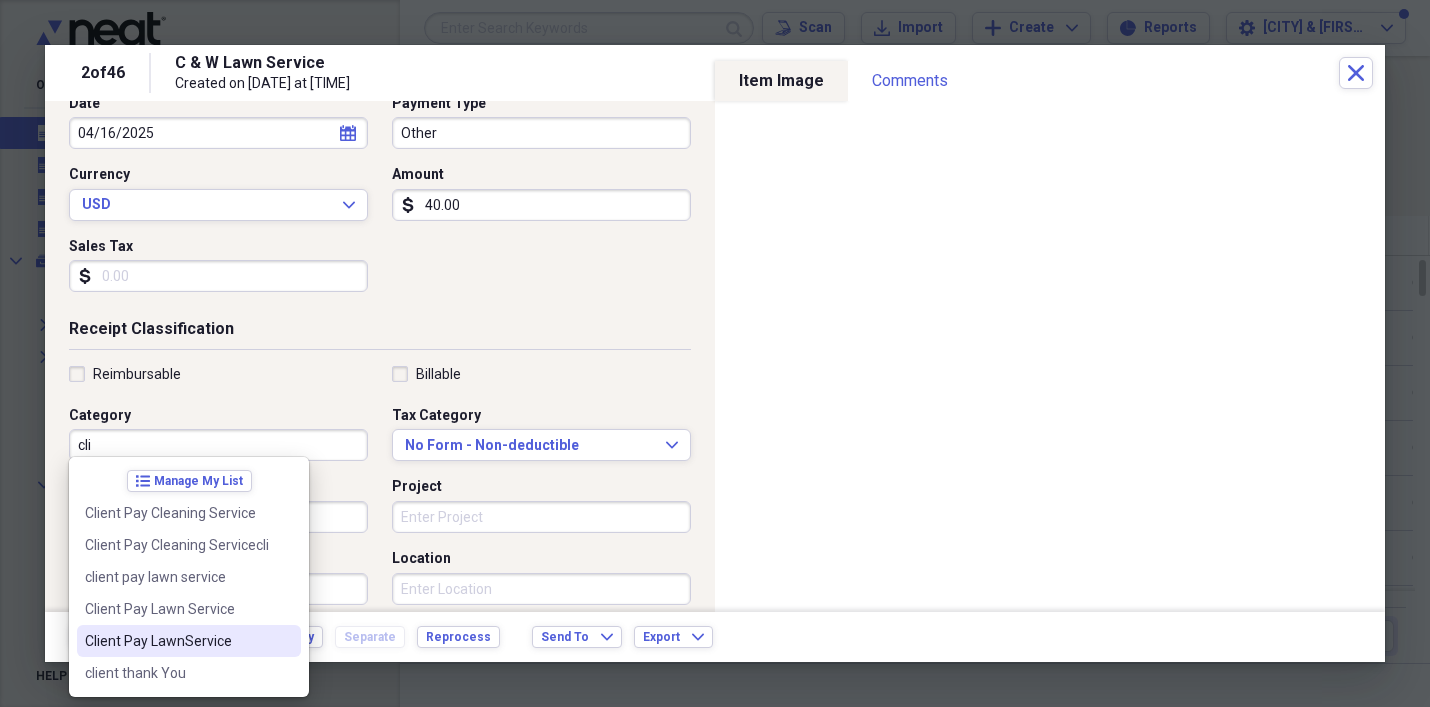 click on "Client Pay LawnService" at bounding box center [177, 641] 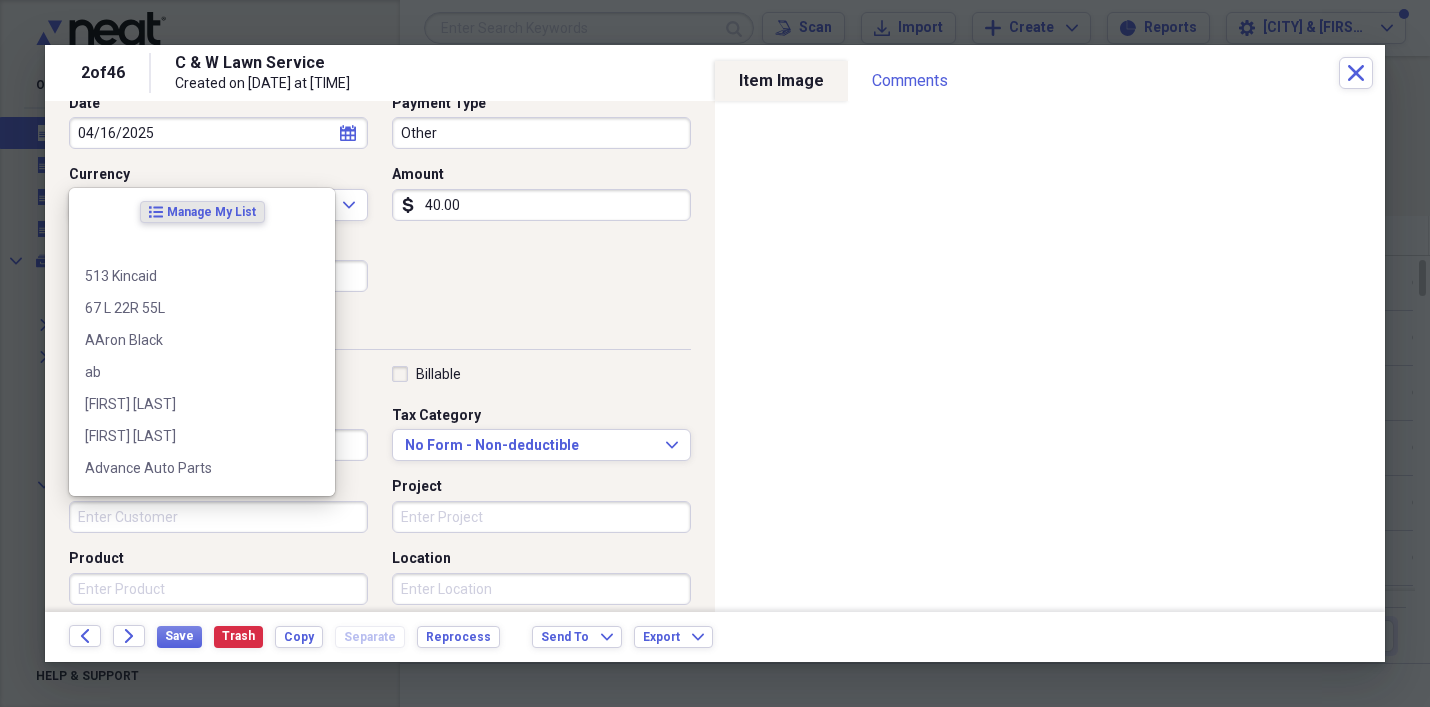 click on "Customer" at bounding box center [218, 517] 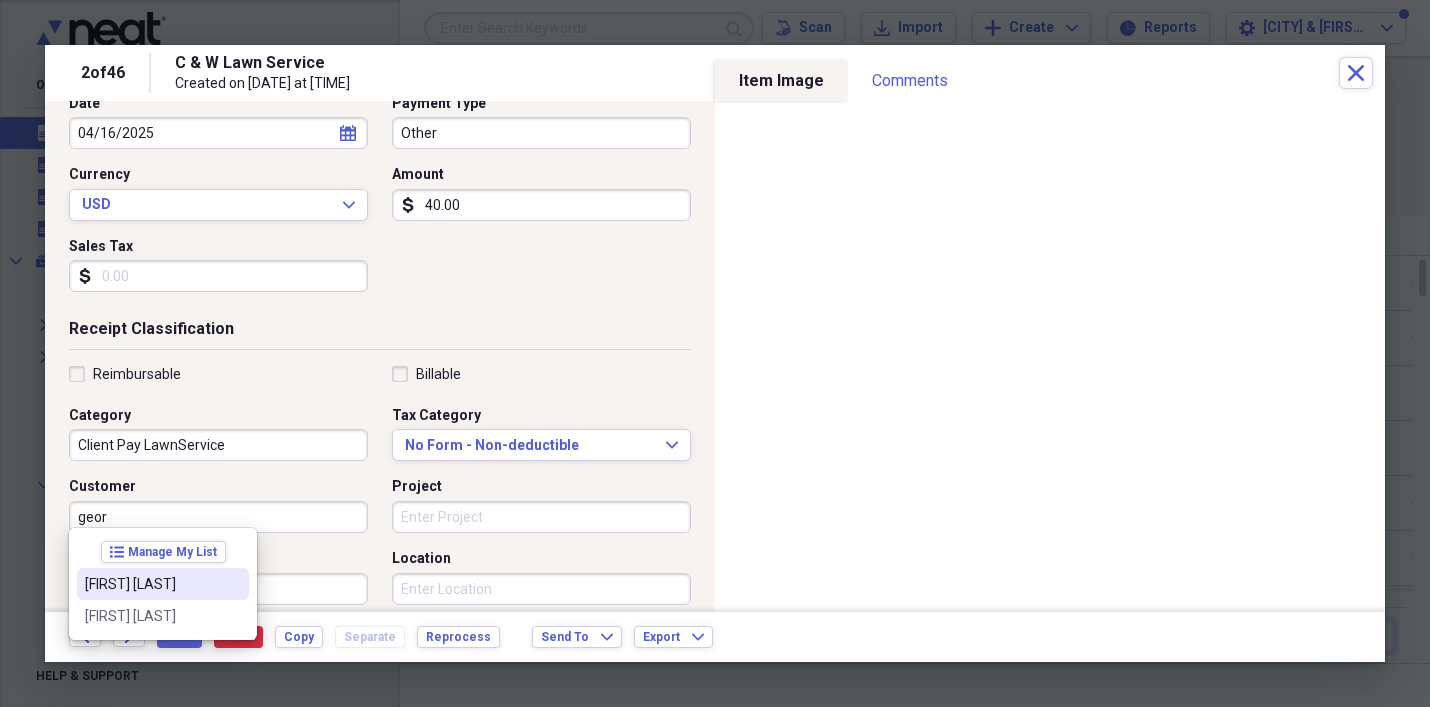 click on "[FIRST] [LAST]" at bounding box center [151, 584] 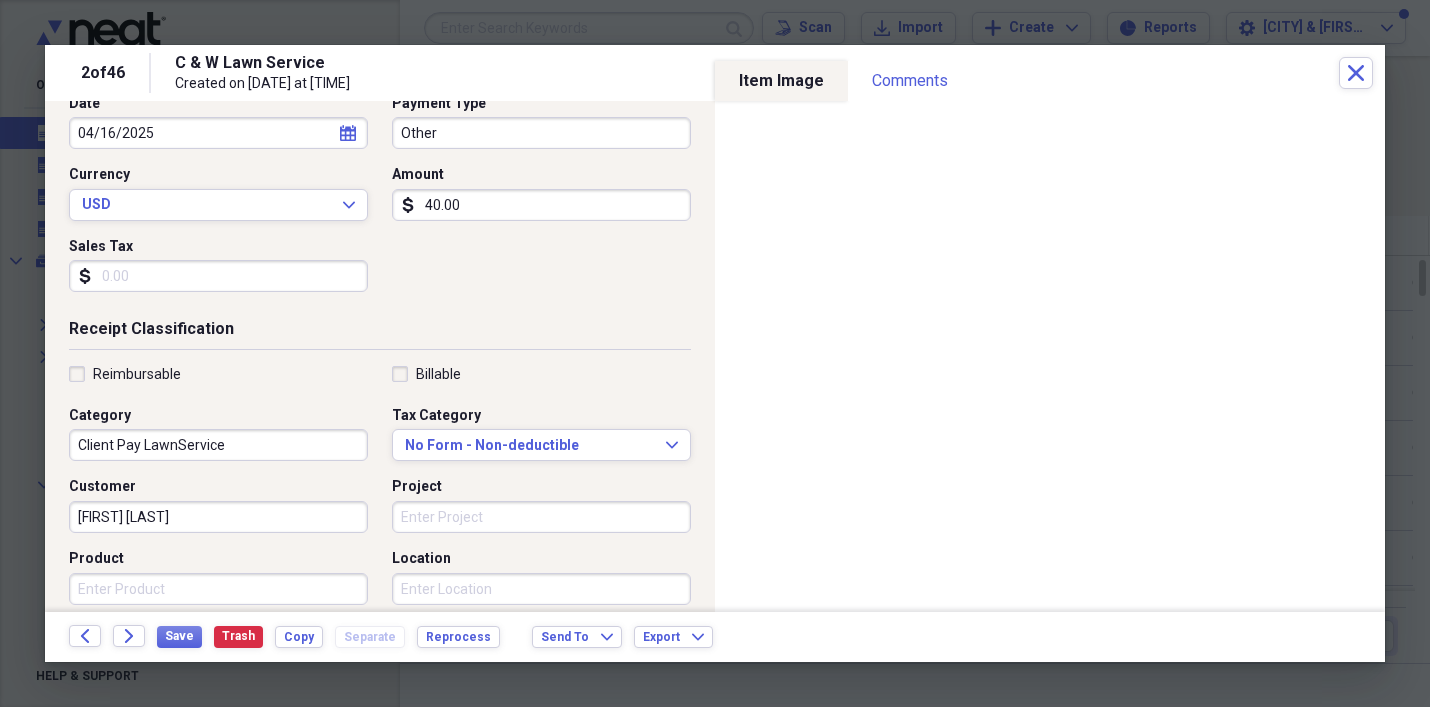 click on "Product" at bounding box center [218, 589] 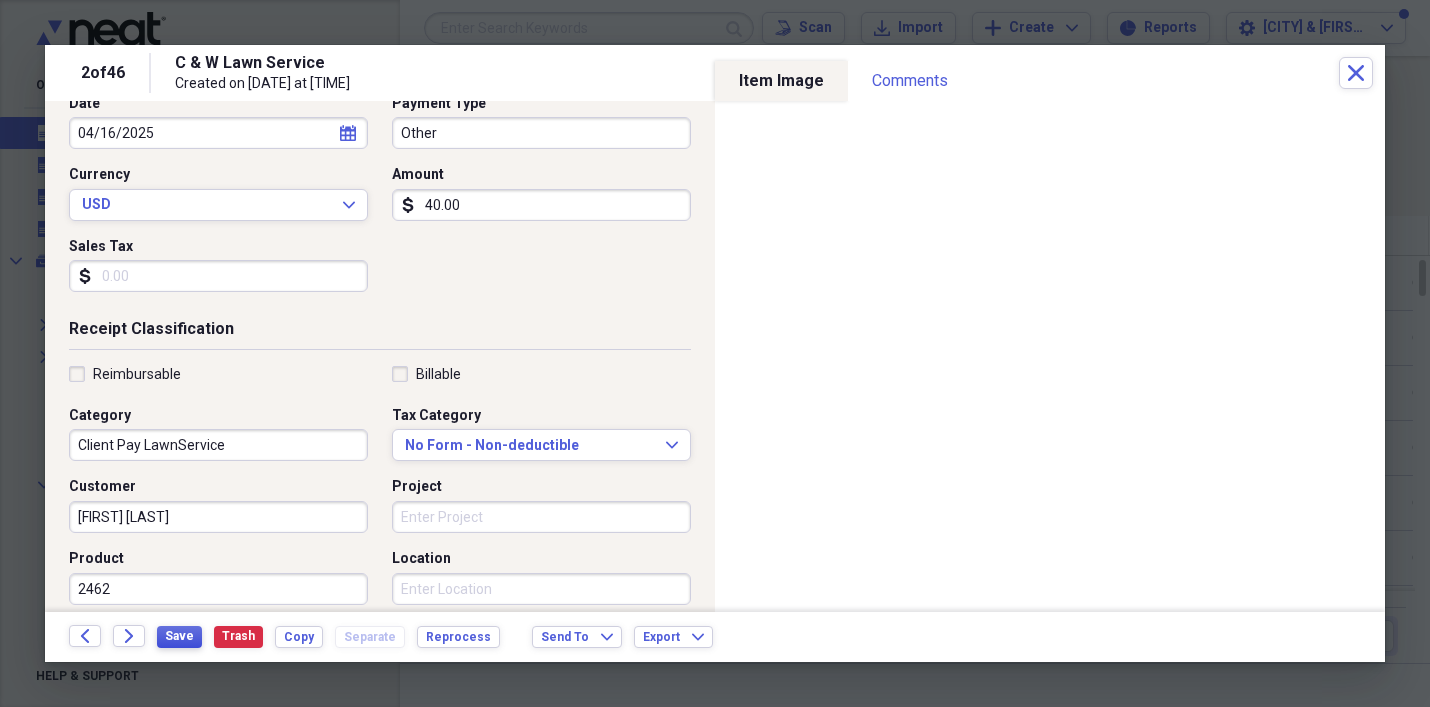 type on "2462" 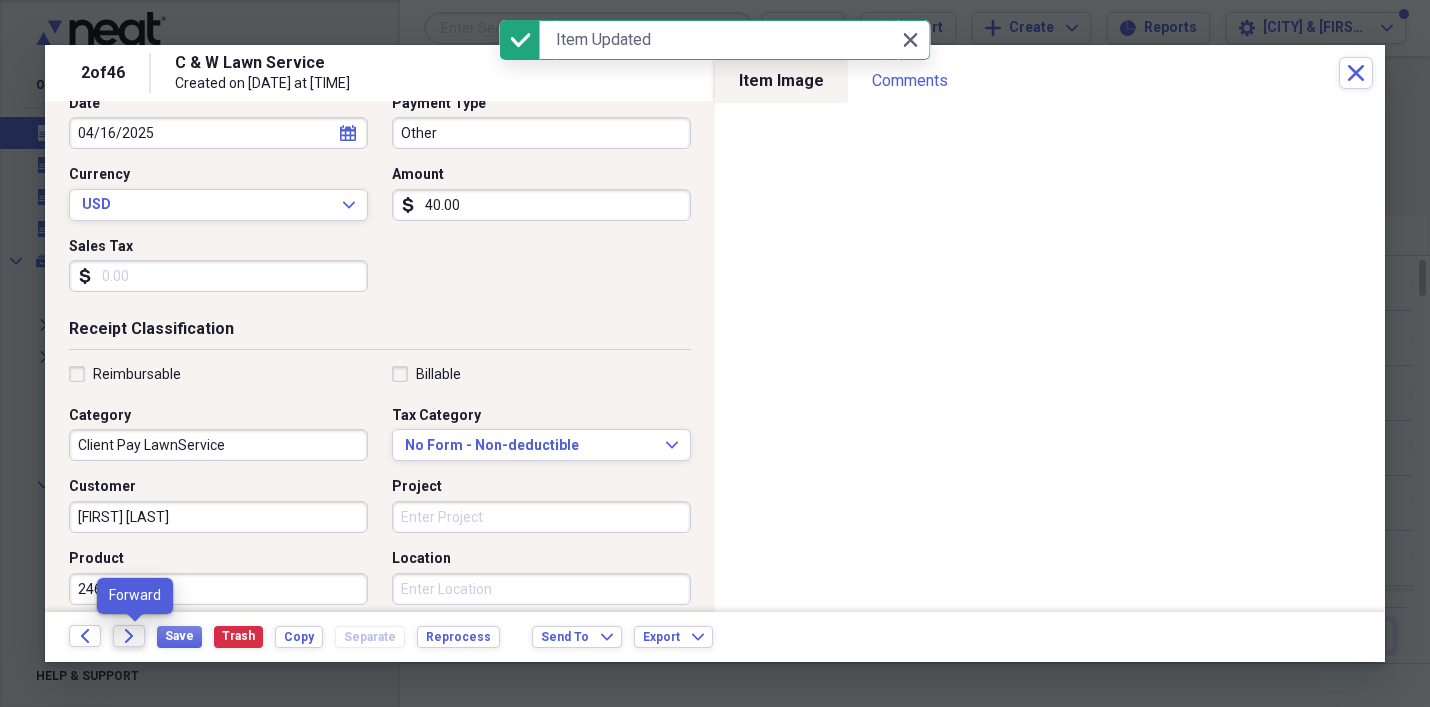 click on "Forward" 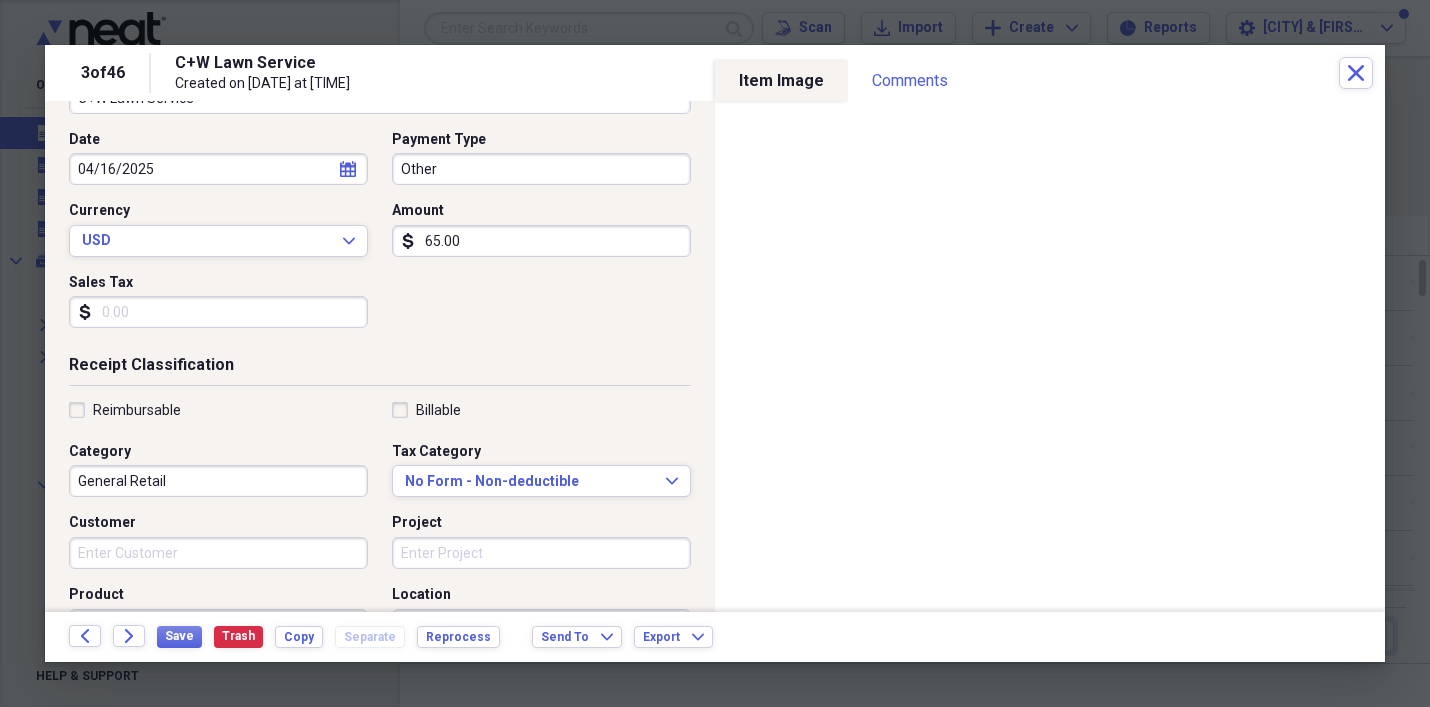 scroll, scrollTop: 203, scrollLeft: 0, axis: vertical 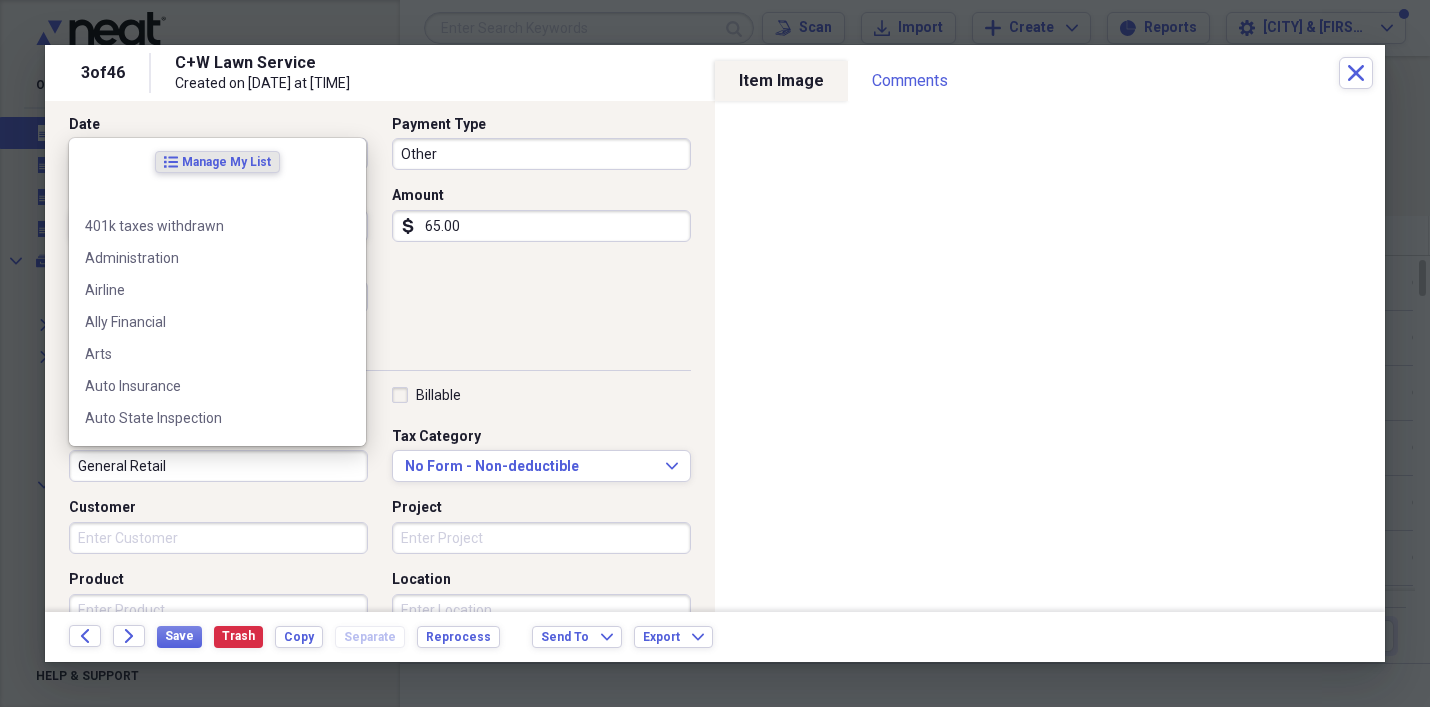 click on "General Retail" at bounding box center [218, 466] 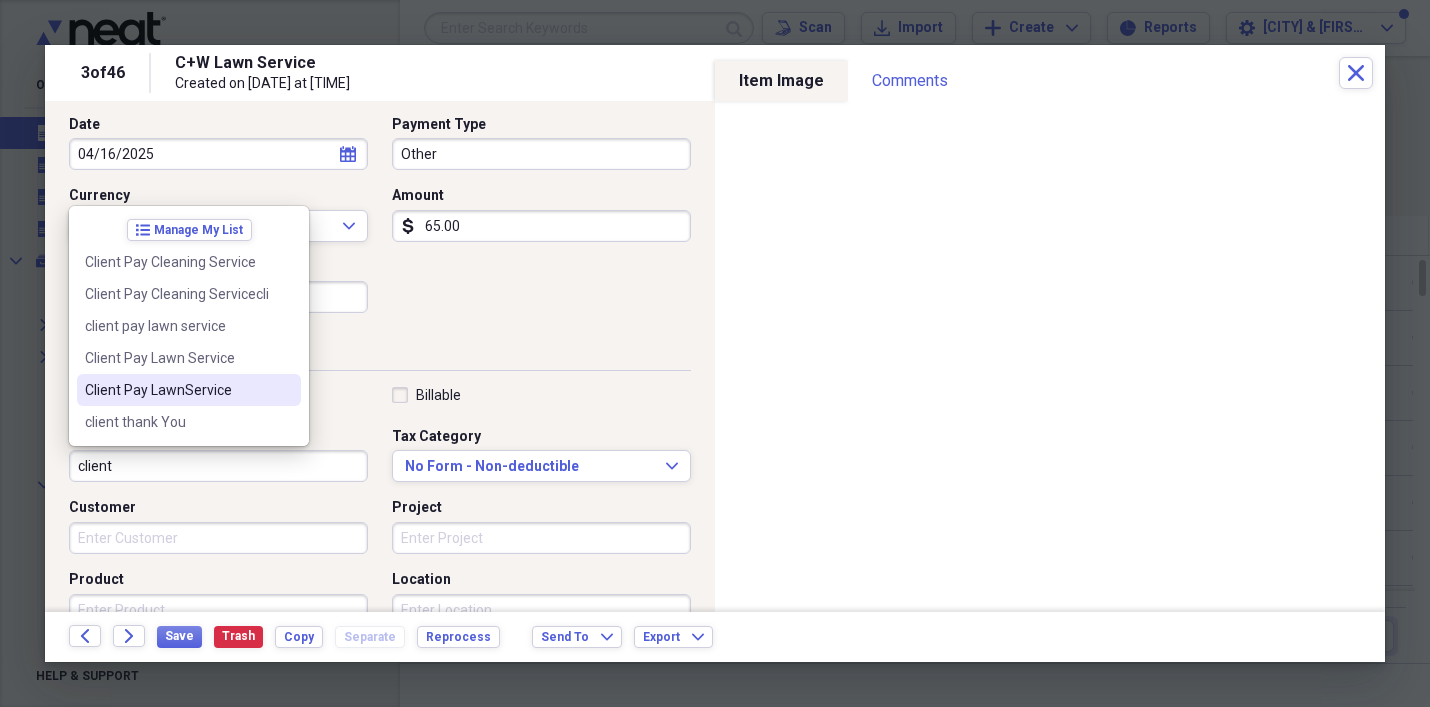 click on "Client Pay LawnService" at bounding box center (177, 390) 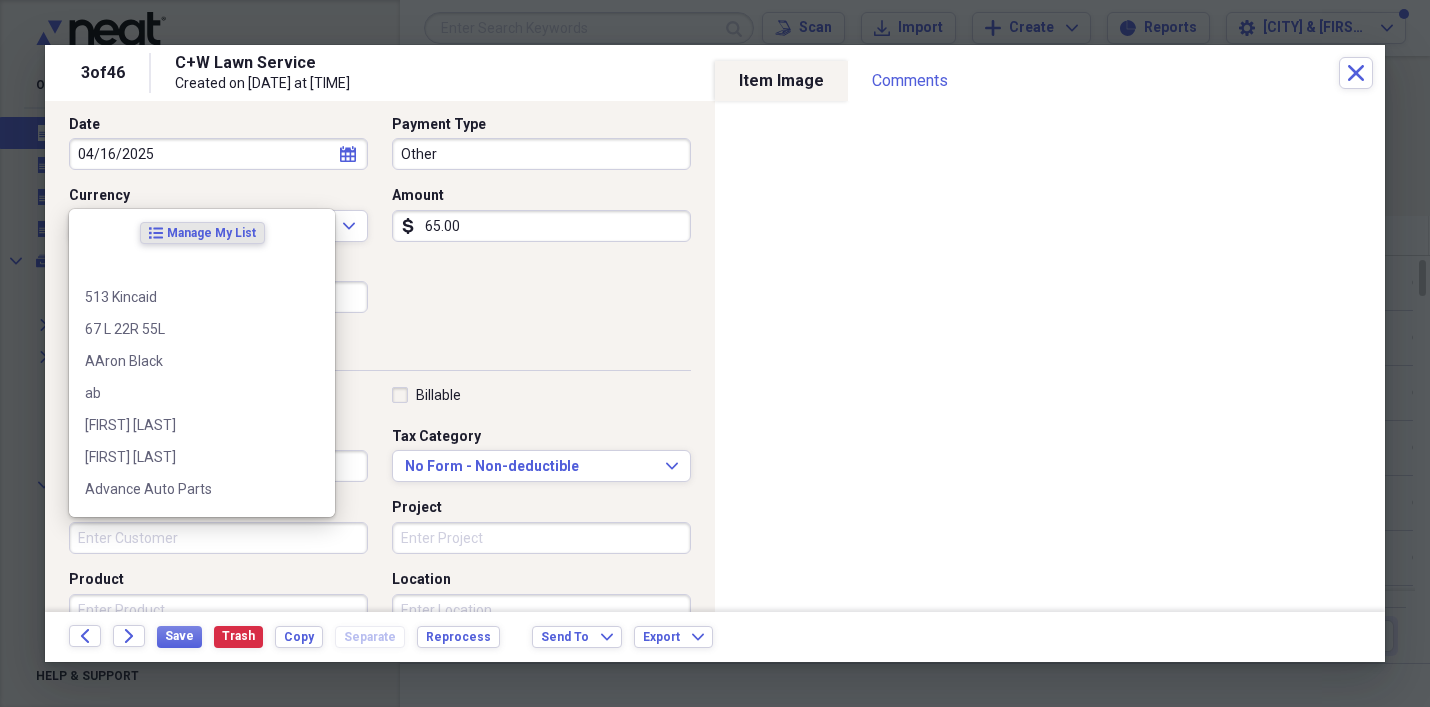 click on "Customer" at bounding box center (218, 538) 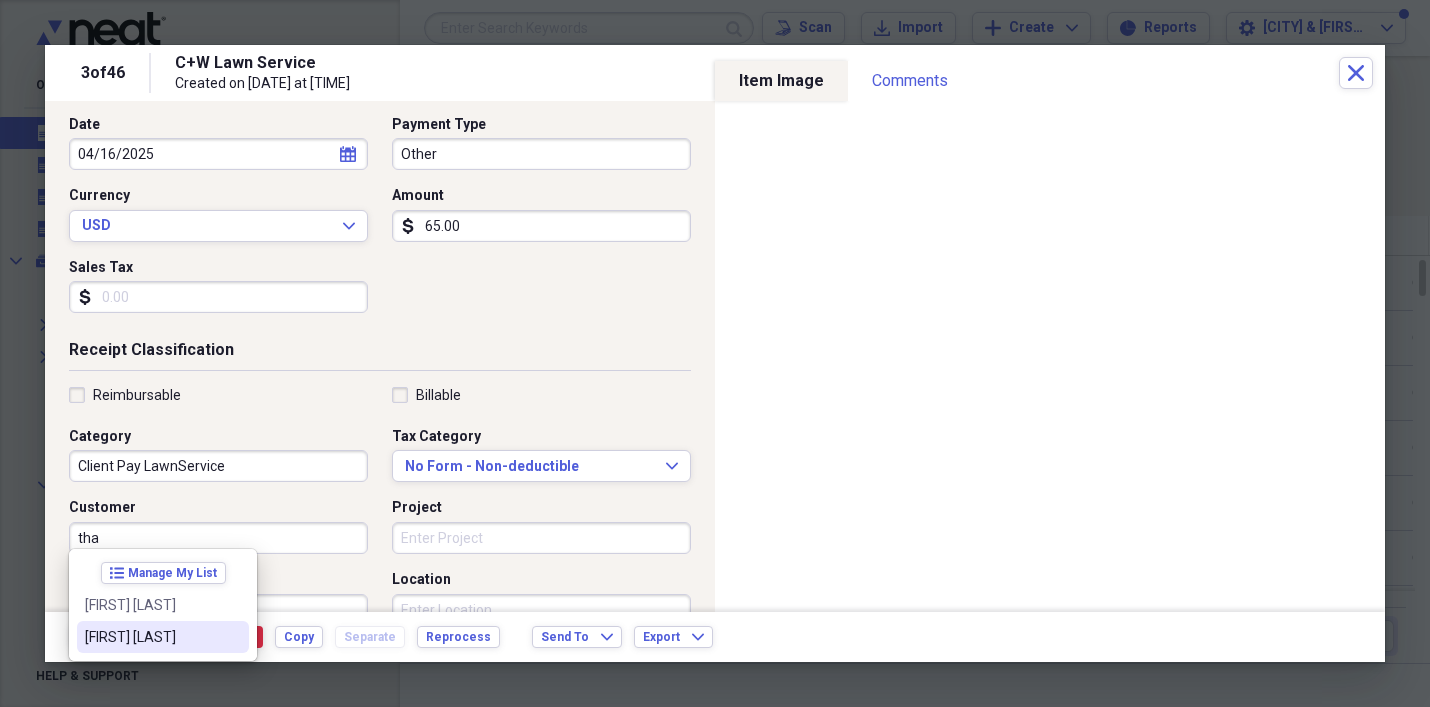 click on "[FIRST] [LAST]" at bounding box center [151, 637] 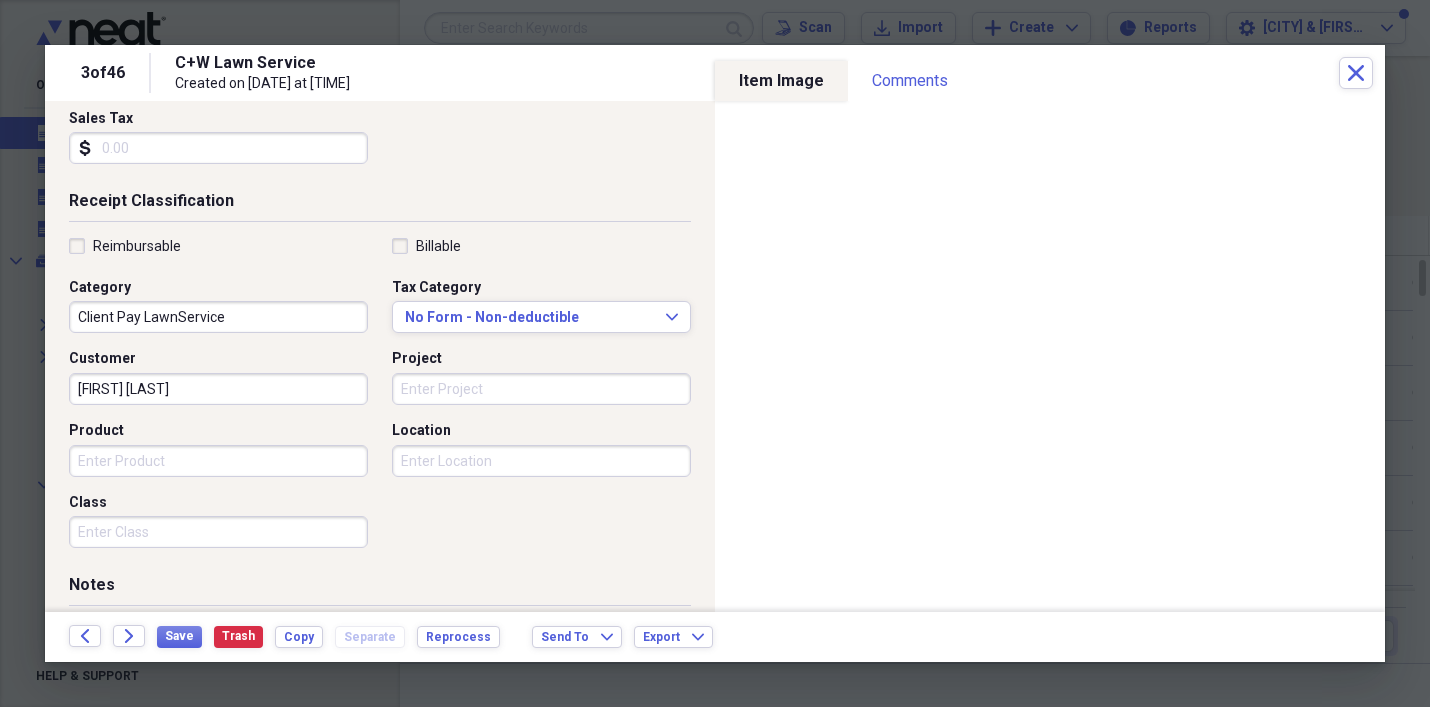 scroll, scrollTop: 360, scrollLeft: 0, axis: vertical 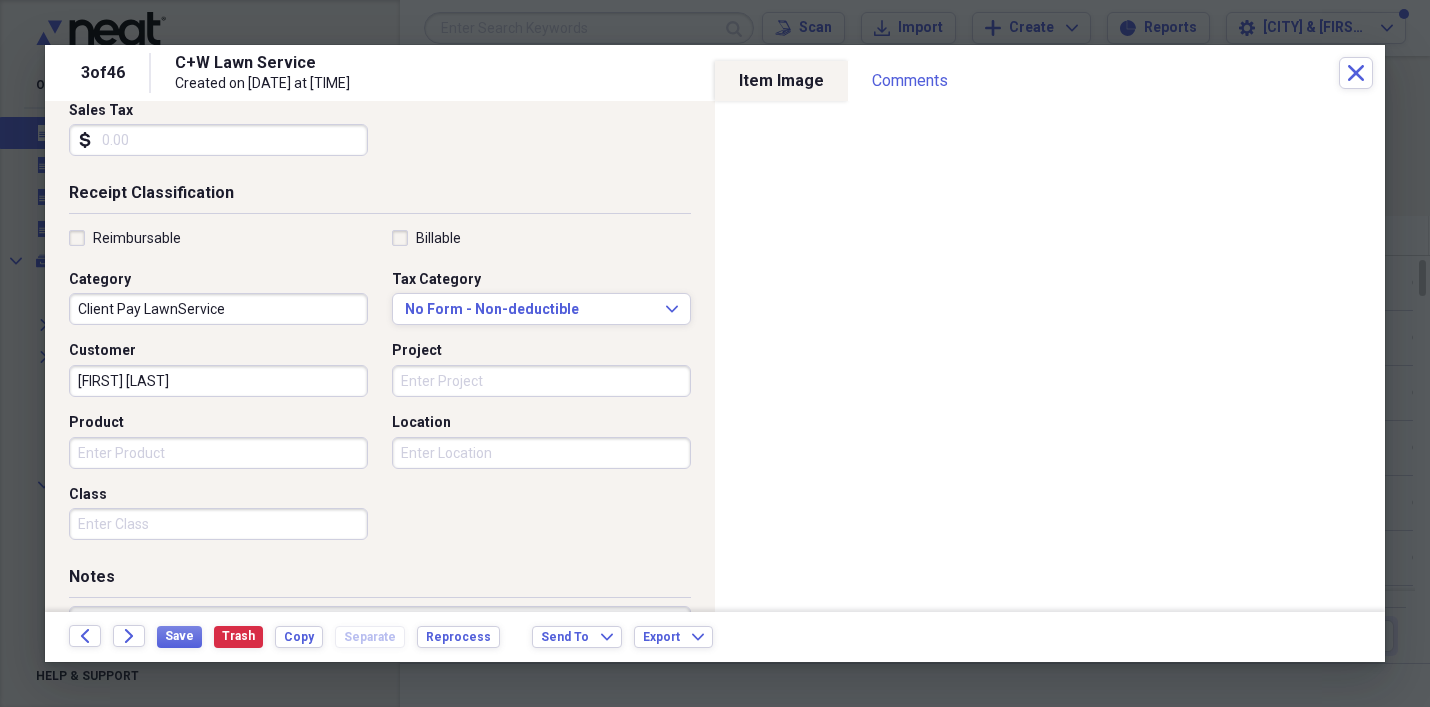 click on "Product" at bounding box center (218, 453) 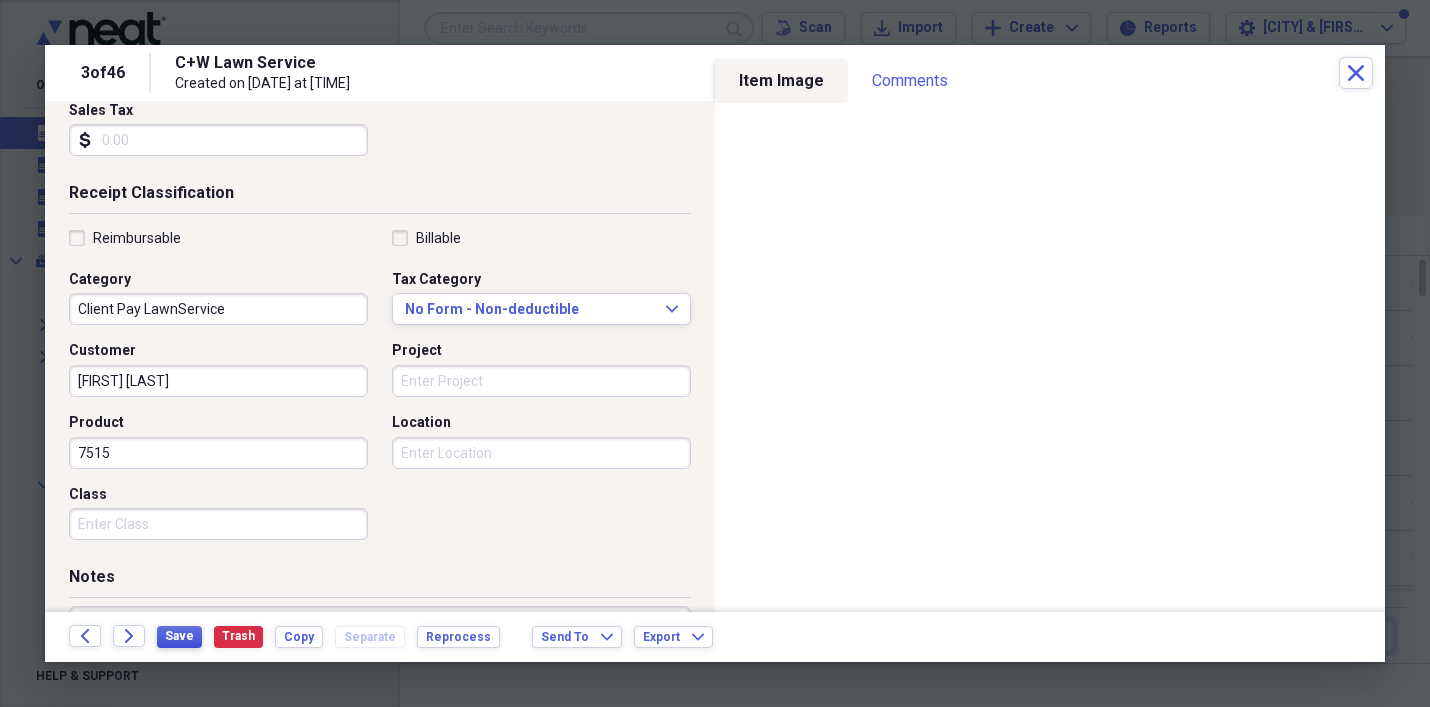 type on "7515" 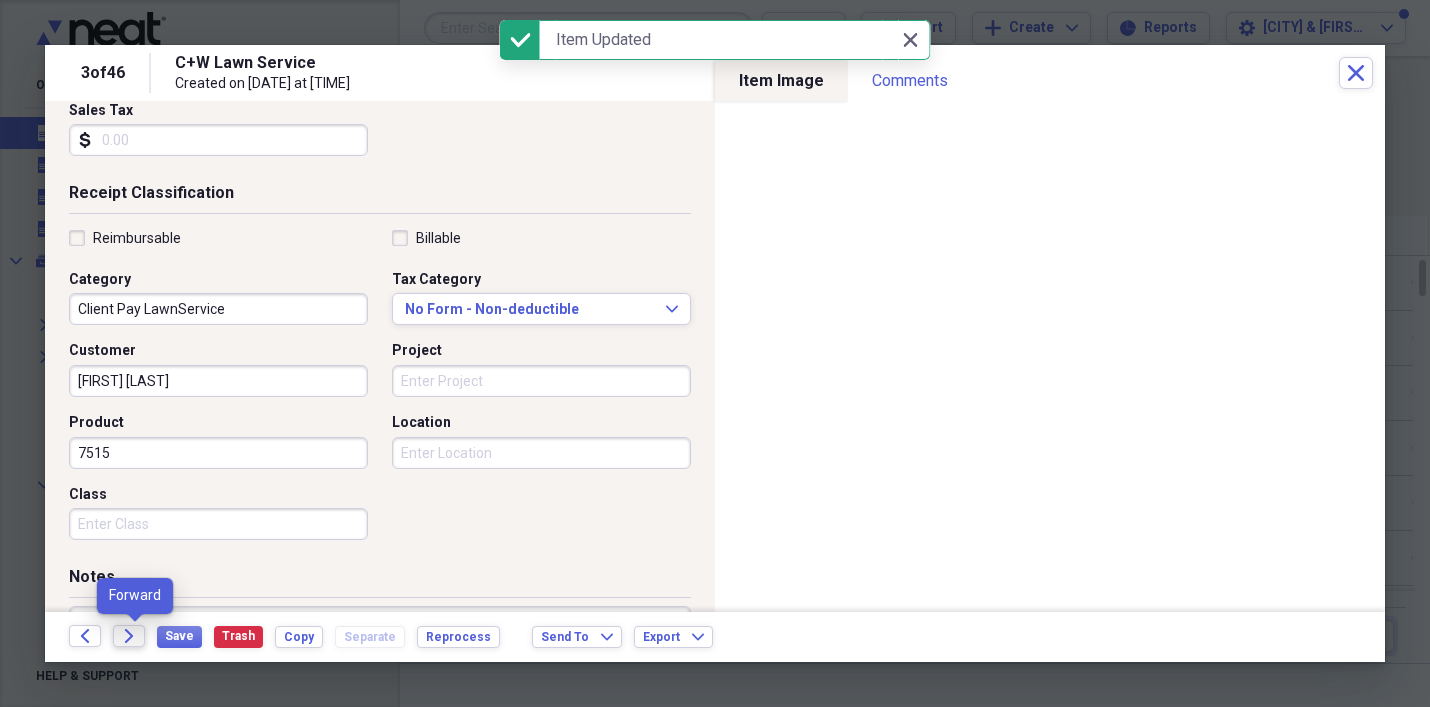 click on "Forward" 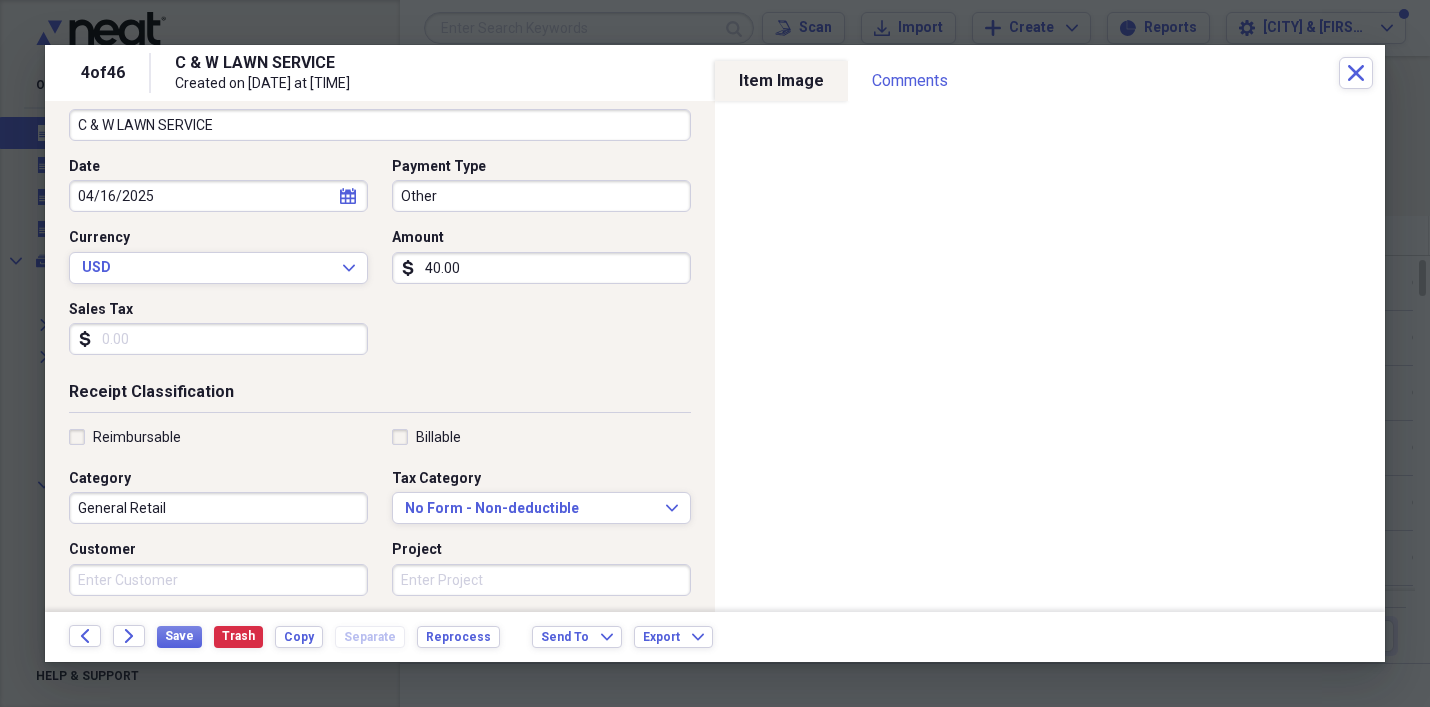 scroll, scrollTop: 163, scrollLeft: 0, axis: vertical 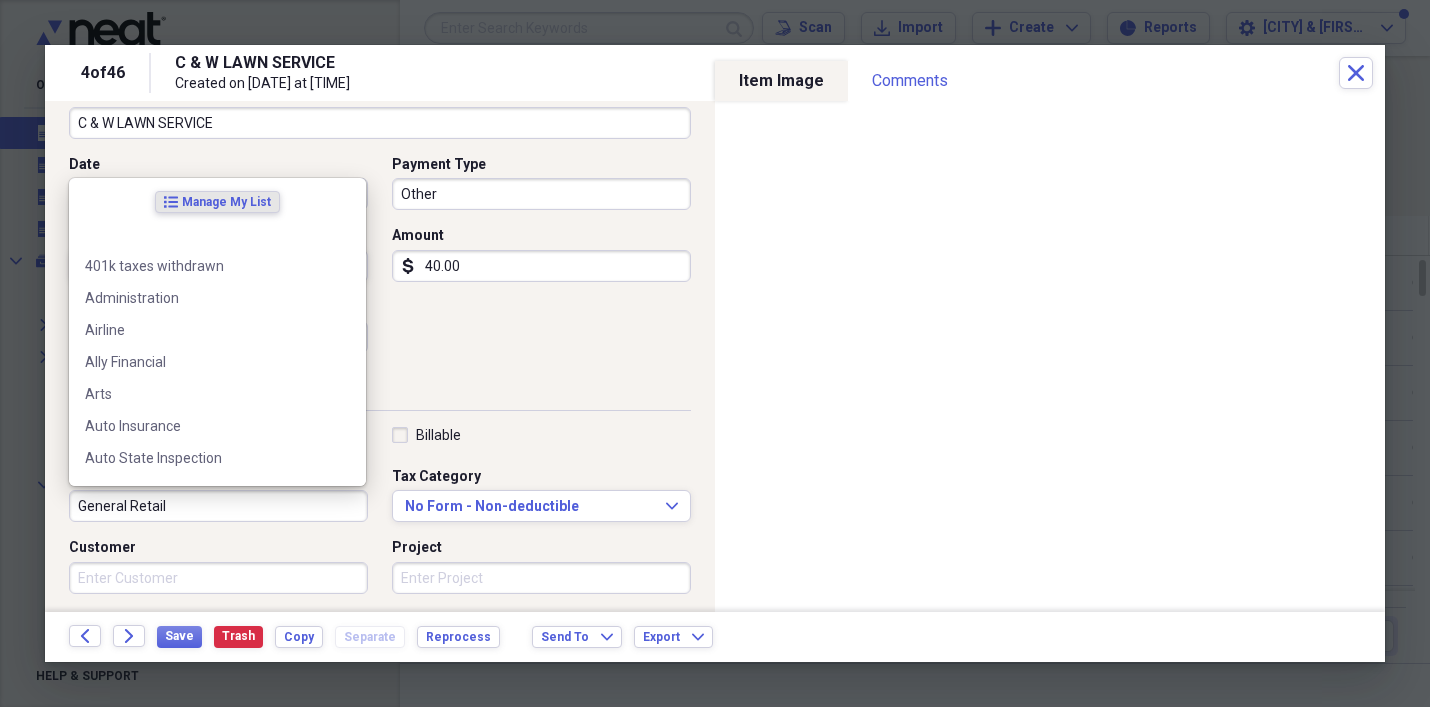 click on "General Retail" at bounding box center (218, 506) 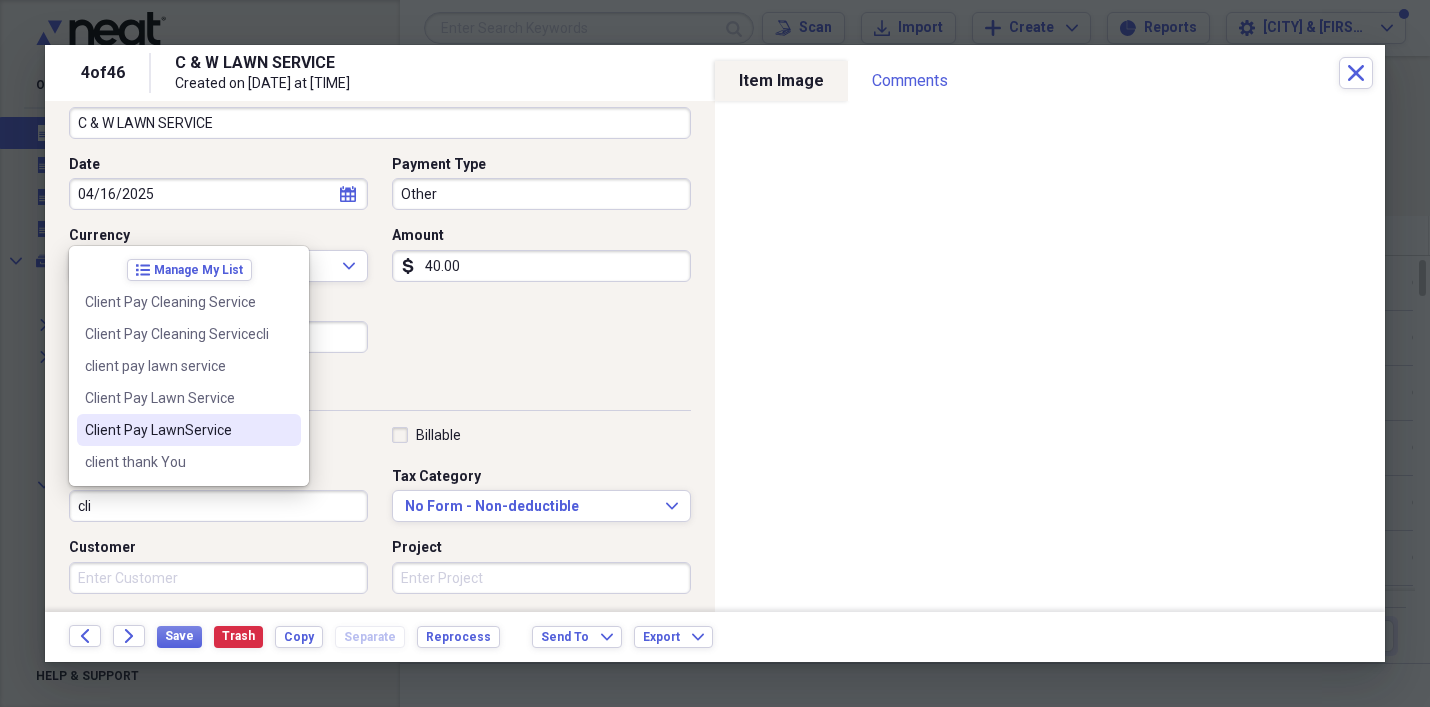 click on "Client Pay LawnService" at bounding box center [177, 430] 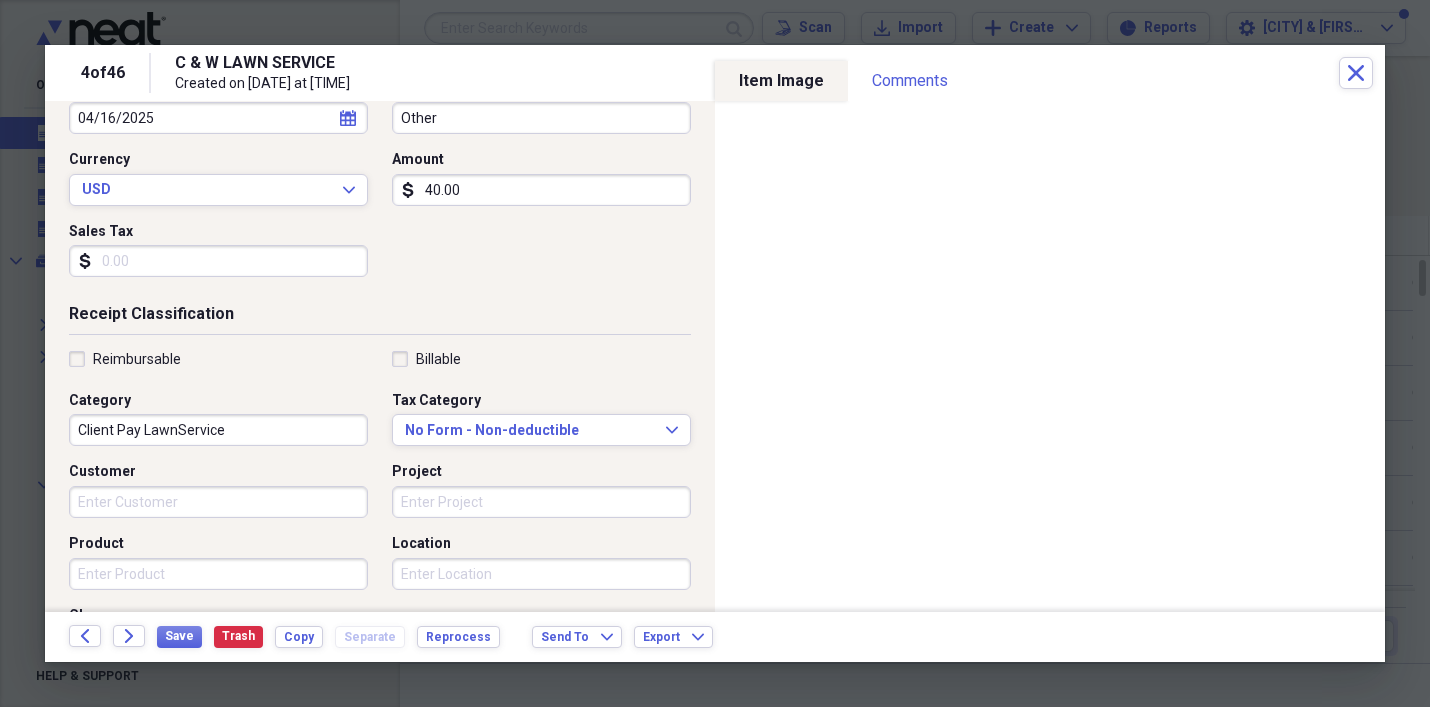 scroll, scrollTop: 244, scrollLeft: 0, axis: vertical 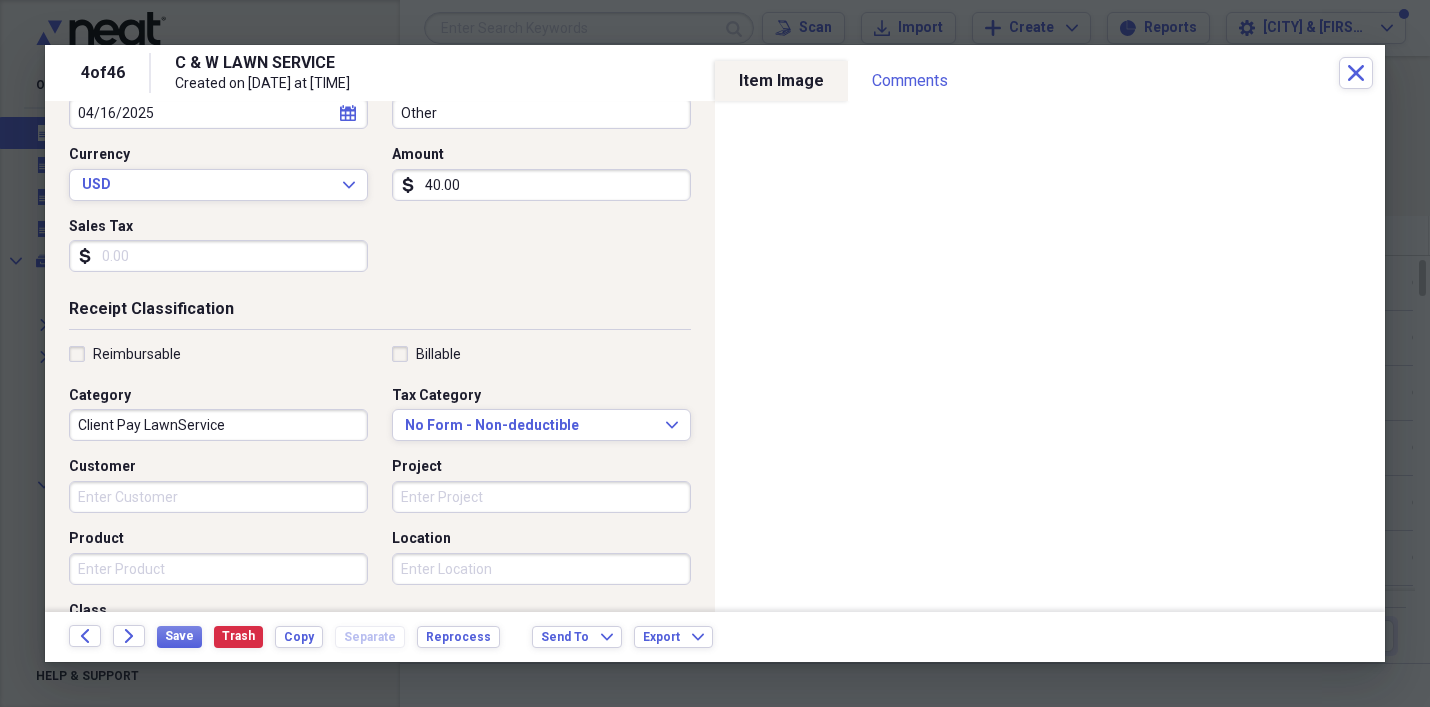 click on "Customer" at bounding box center [218, 497] 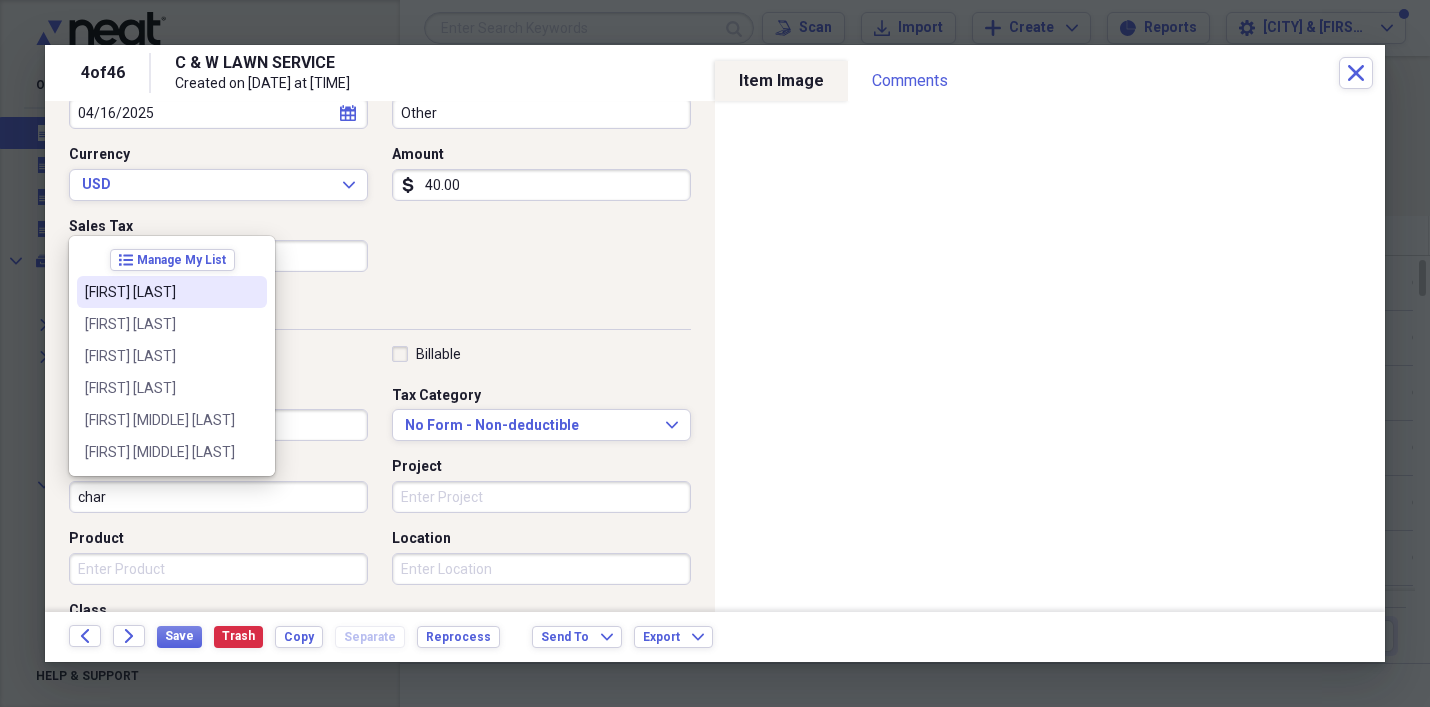 click on "[FIRST] [LAST]" at bounding box center [160, 292] 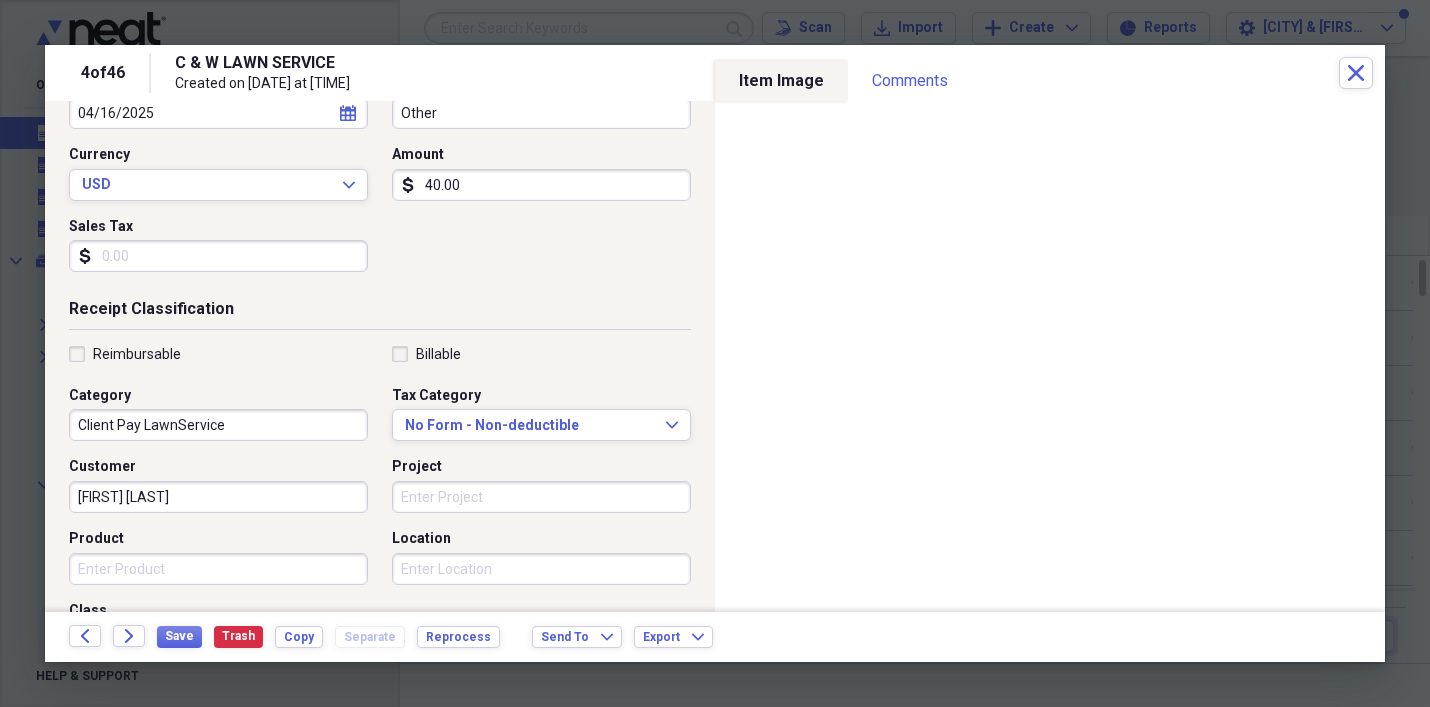 click on "Product" at bounding box center (218, 569) 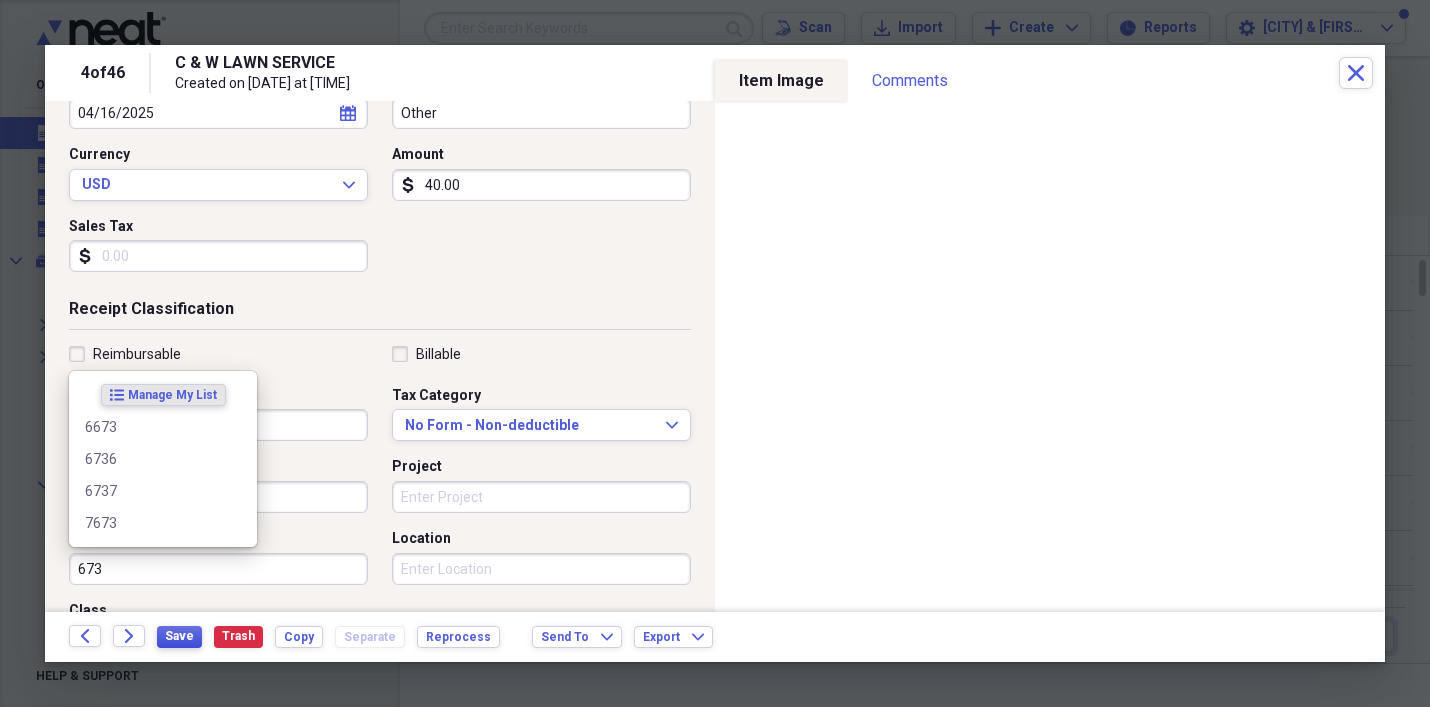 type on "673" 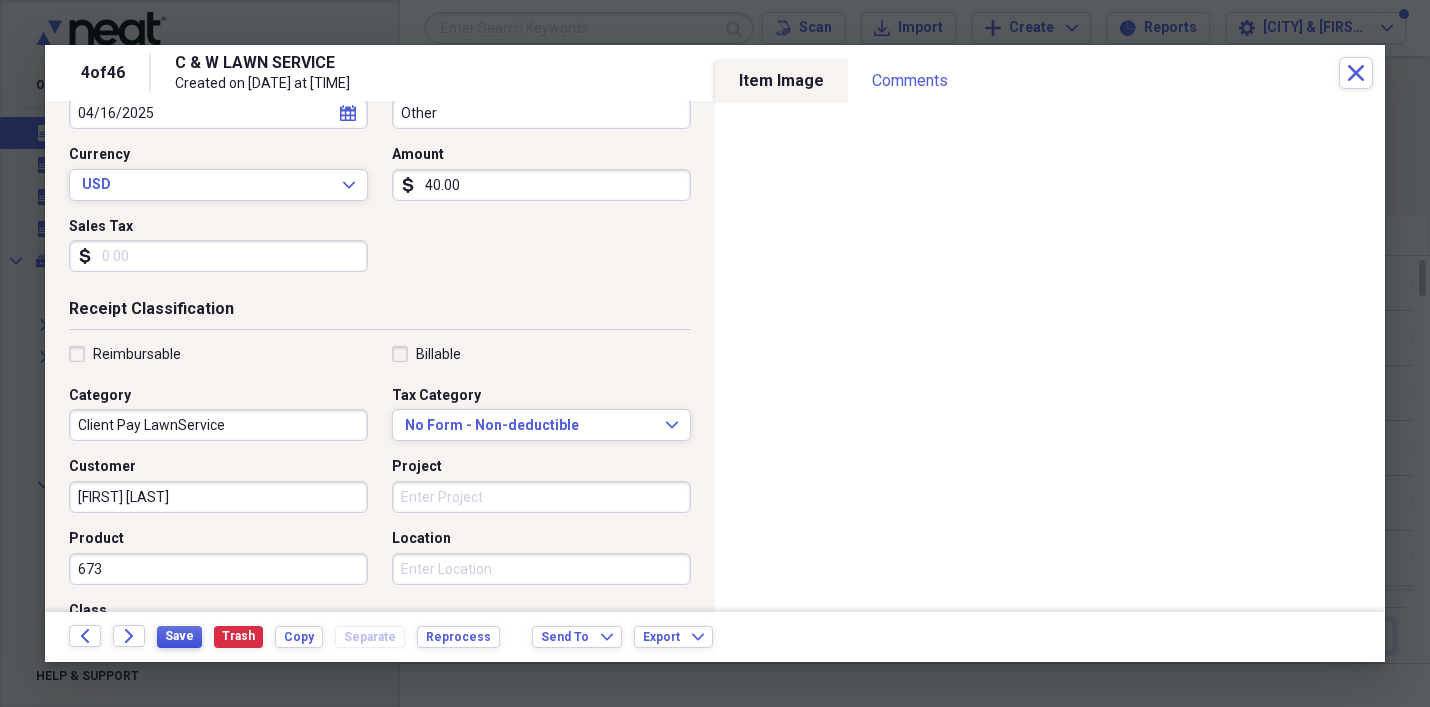 click on "Save" at bounding box center [179, 636] 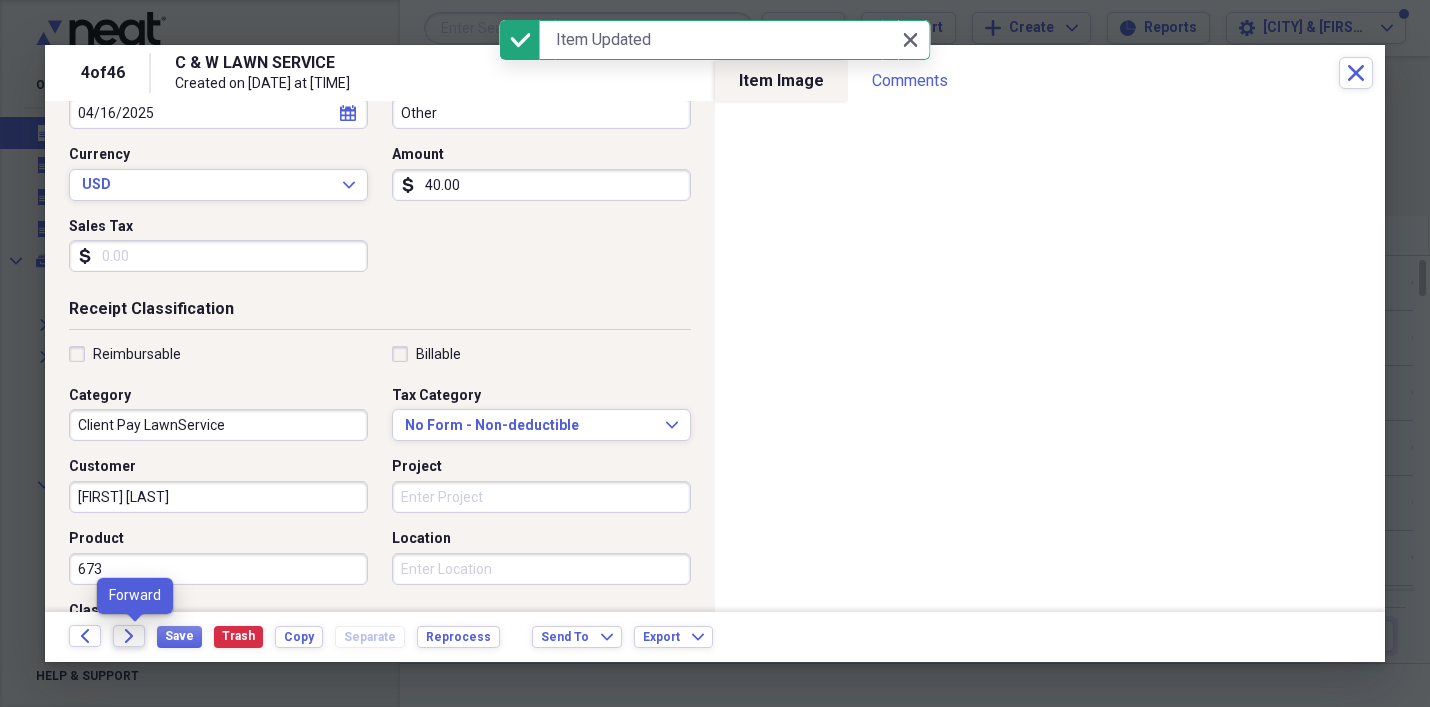 click on "Forward" 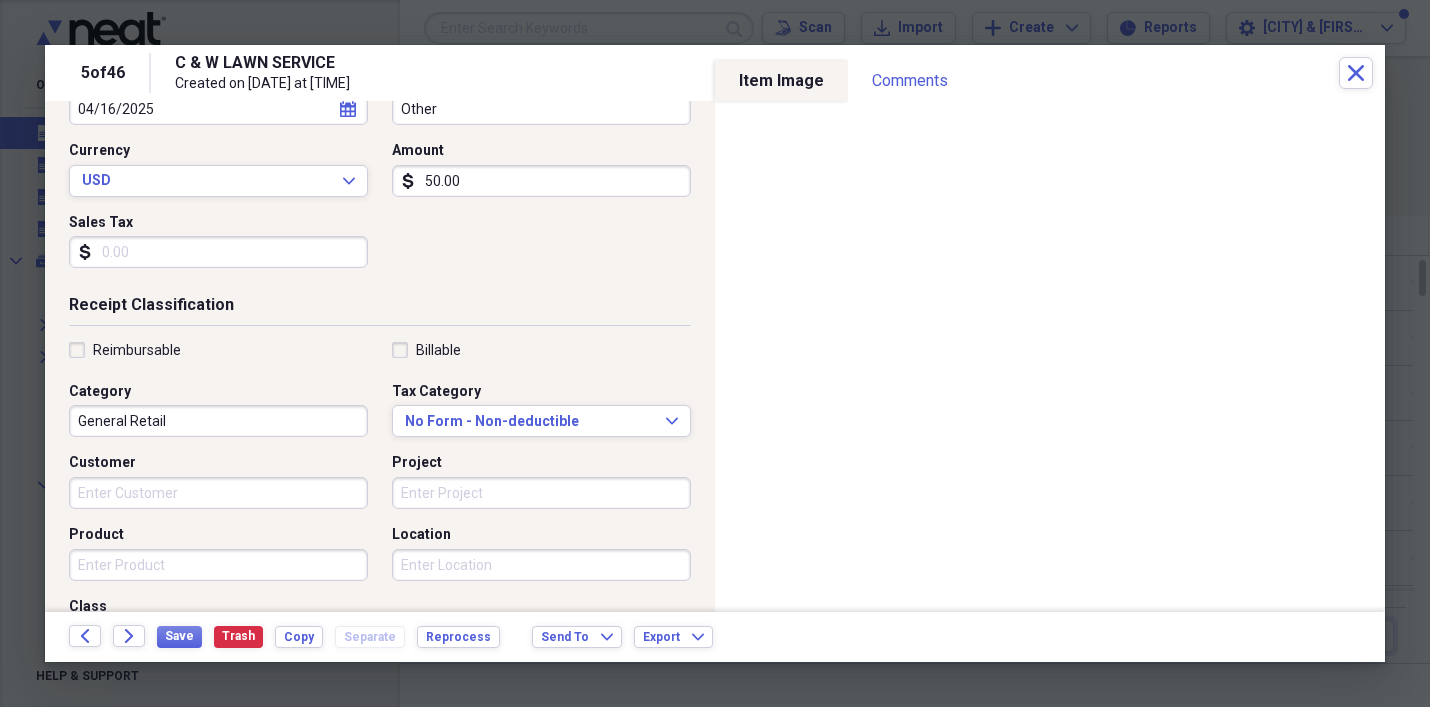 scroll, scrollTop: 299, scrollLeft: 0, axis: vertical 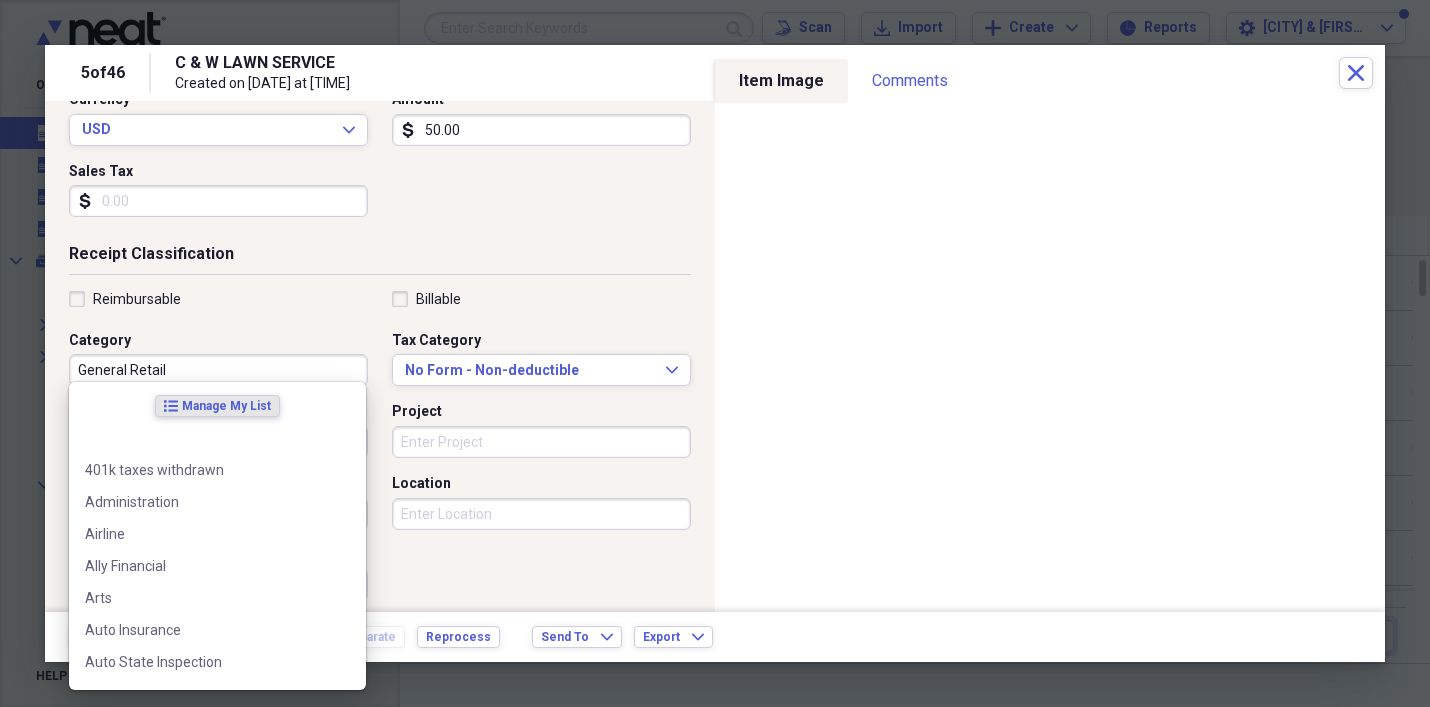 click on "General Retail" at bounding box center (218, 370) 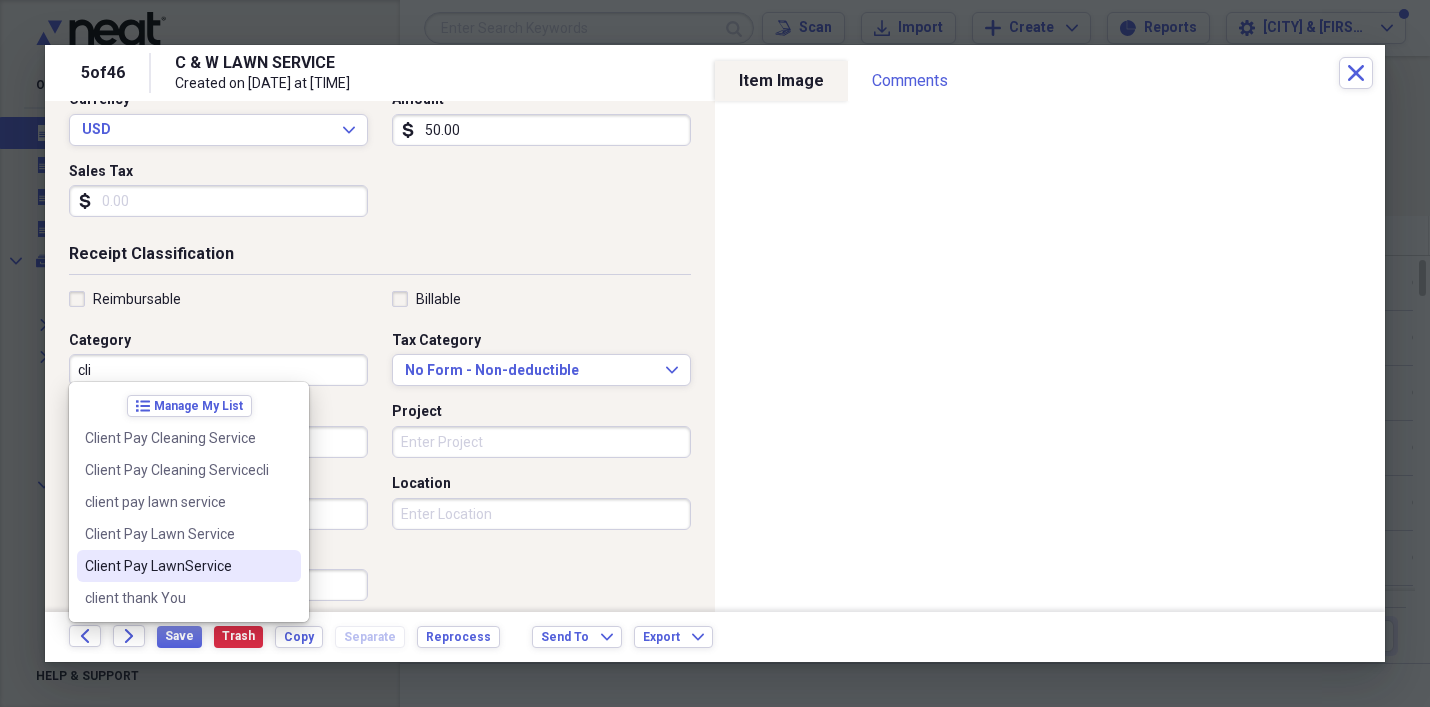 click on "Client Pay LawnService" at bounding box center (177, 566) 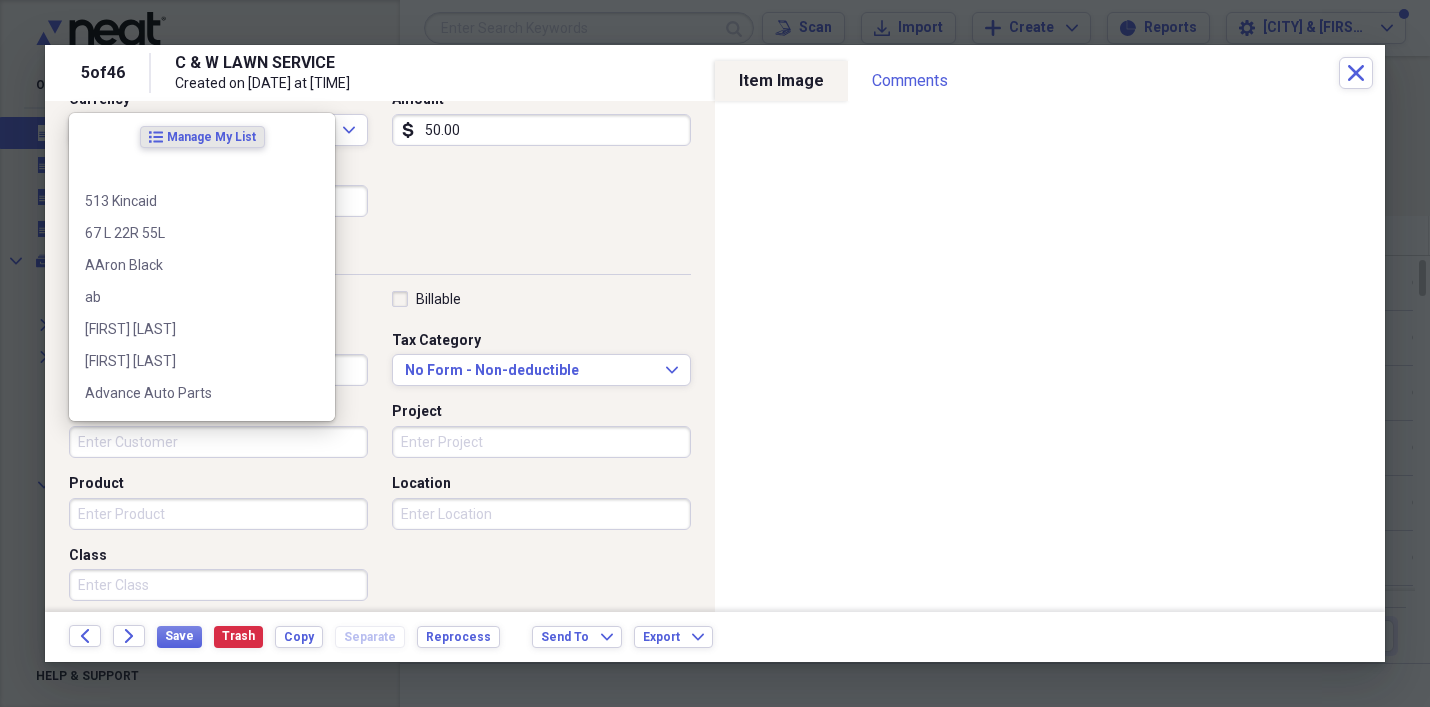 click on "Customer" at bounding box center (218, 442) 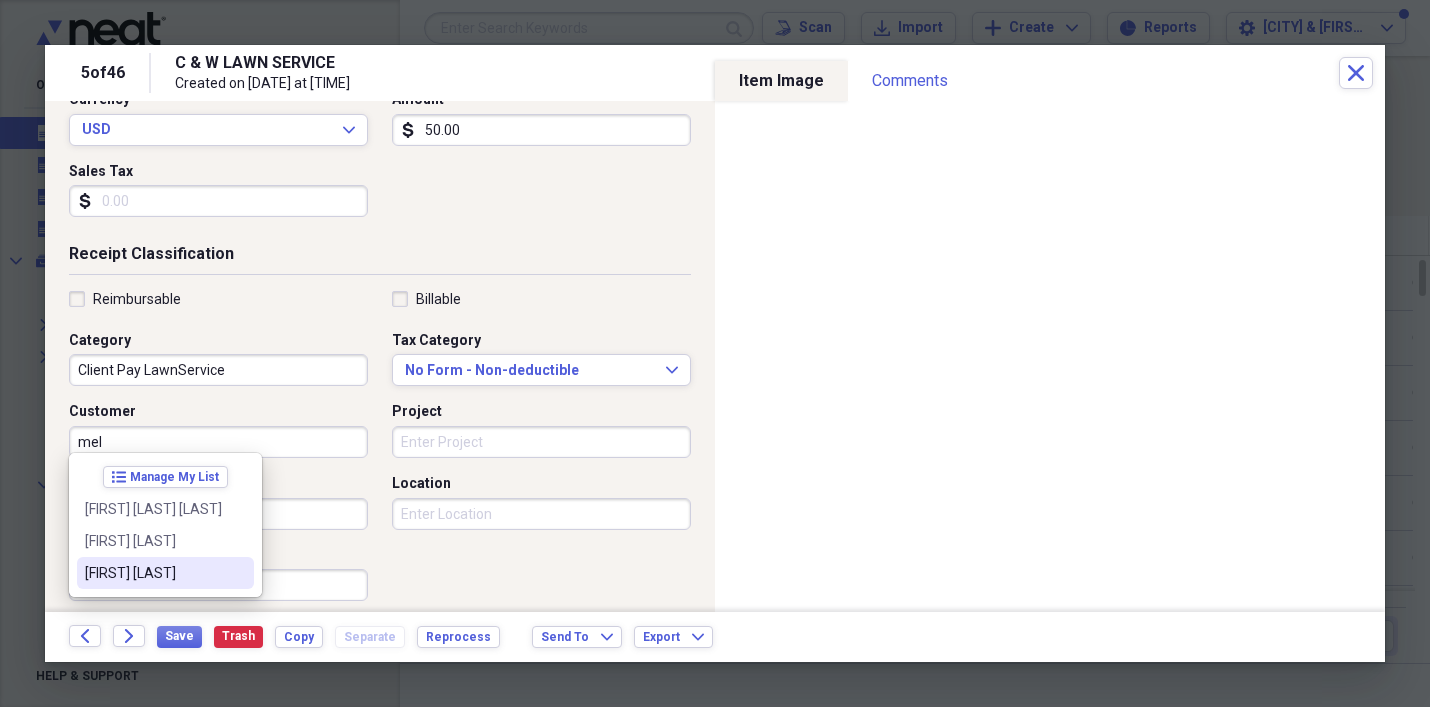 click on "[FIRST] [LAST]" at bounding box center [153, 573] 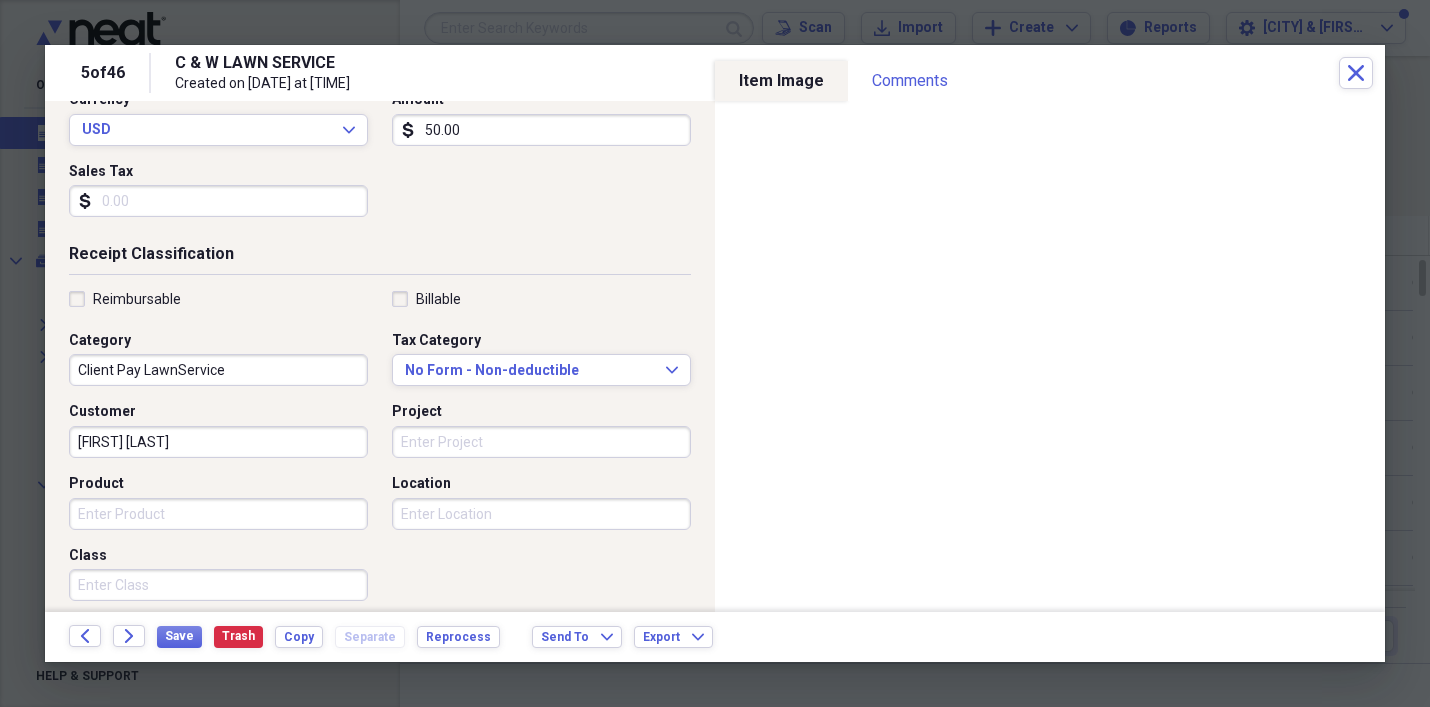 click on "Product" at bounding box center [218, 514] 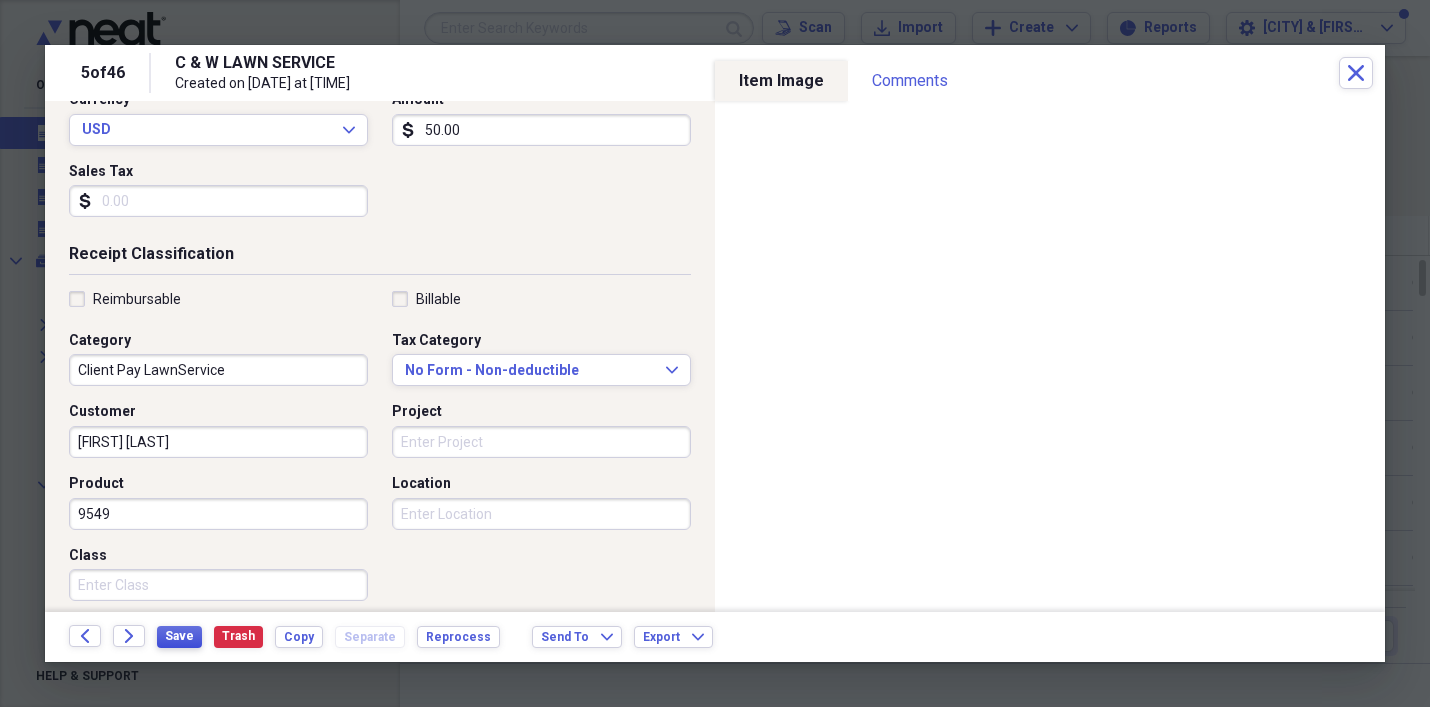 type on "9549" 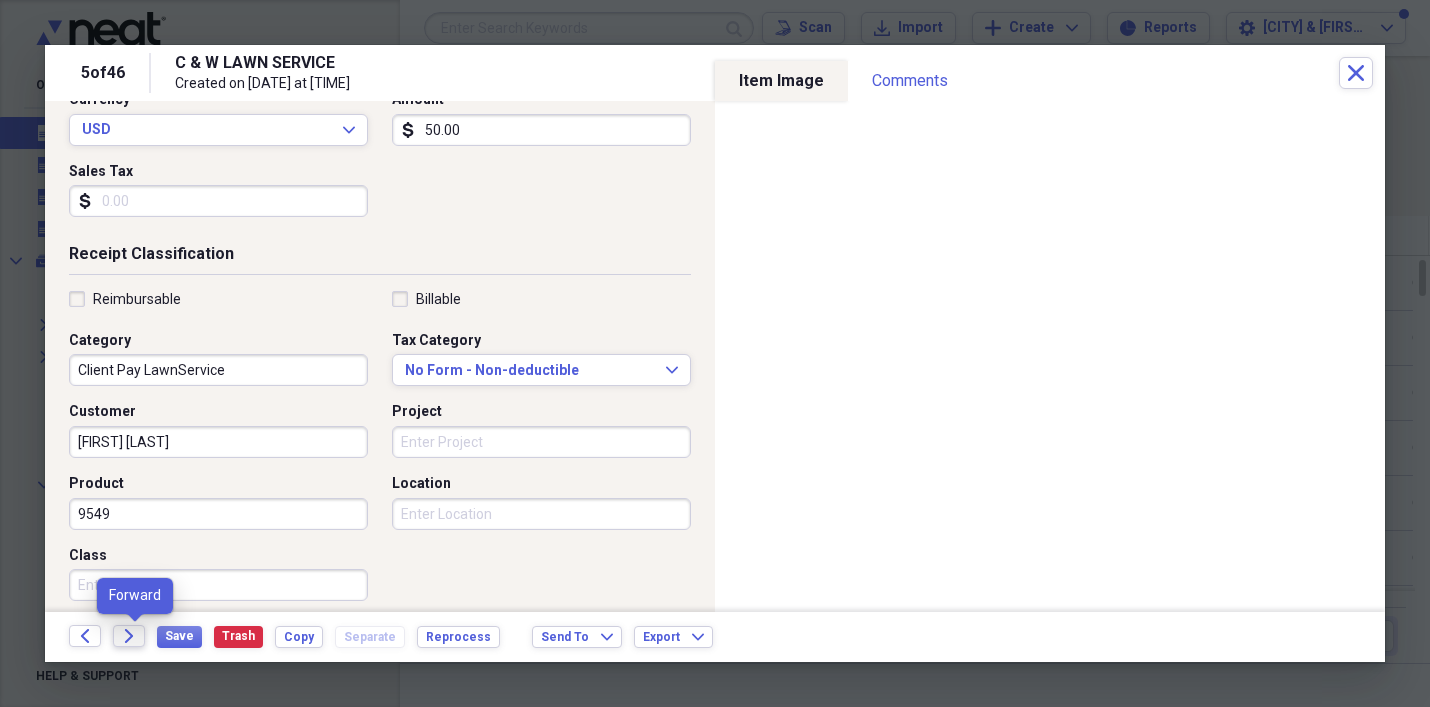 click on "Forward" 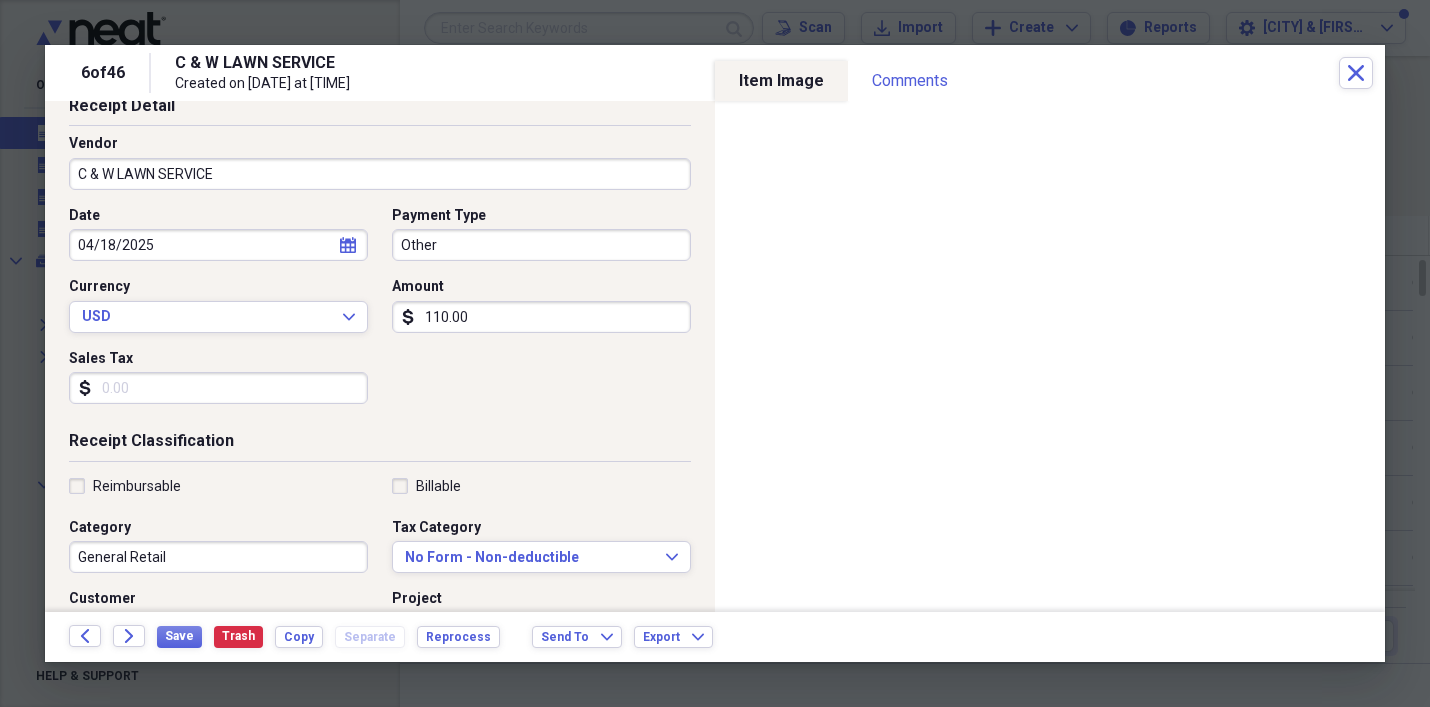scroll, scrollTop: 135, scrollLeft: 0, axis: vertical 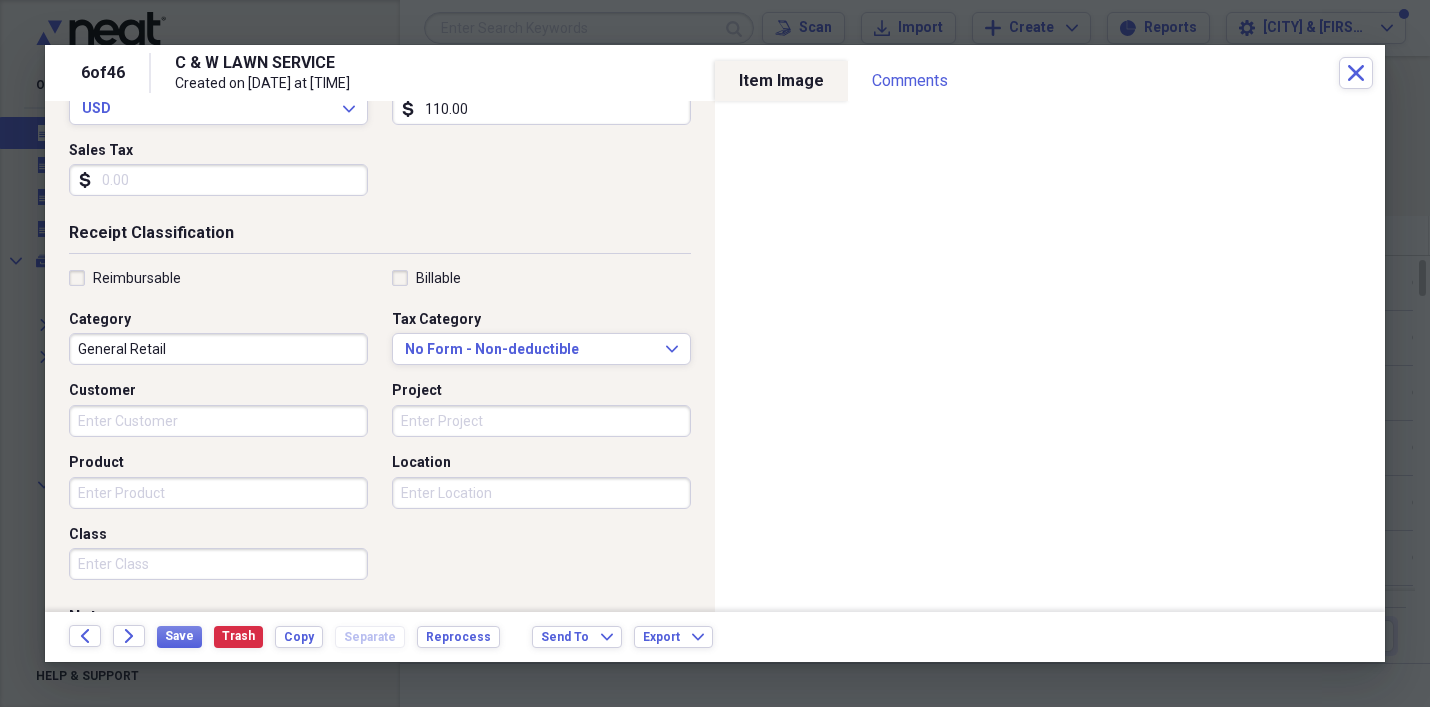 click on "General Retail" at bounding box center (218, 349) 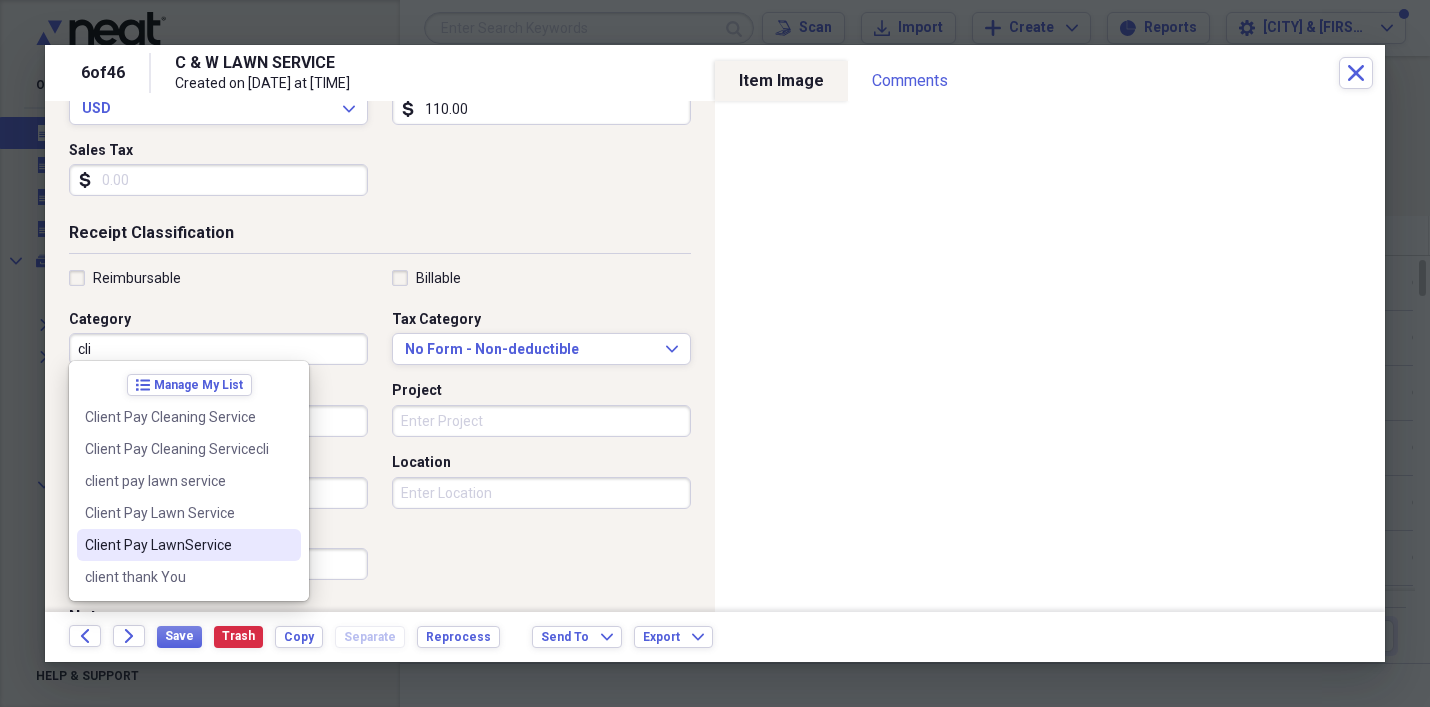 click on "Client Pay LawnService" at bounding box center [177, 545] 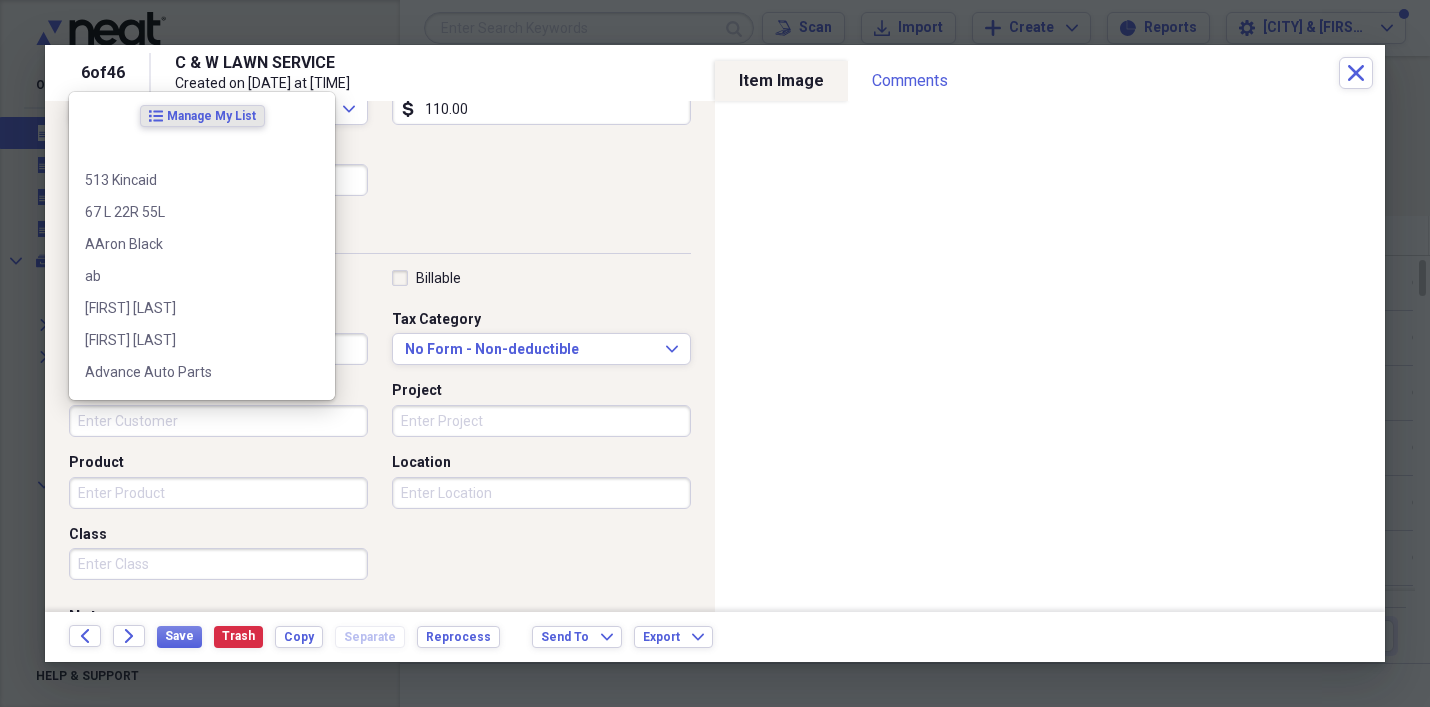 click on "Customer" at bounding box center (218, 421) 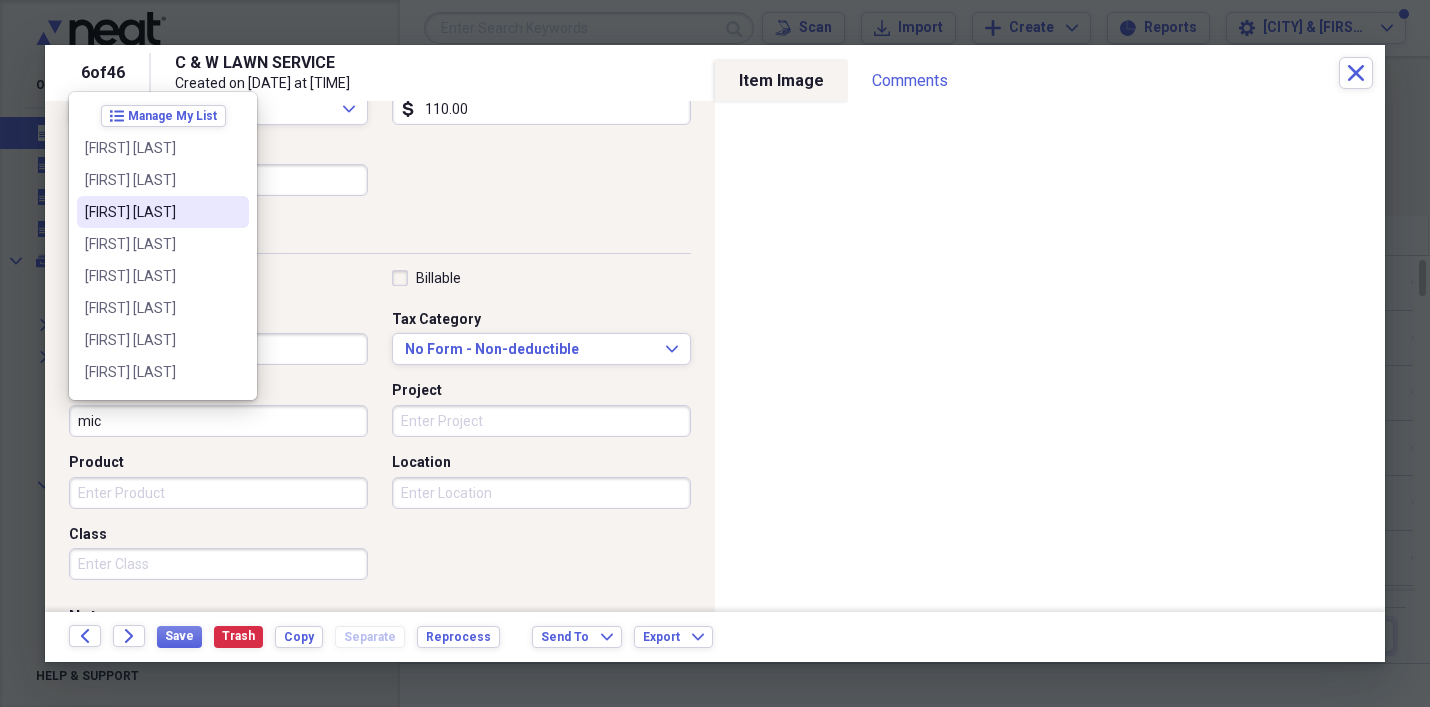 click on "[FIRST] [LAST]" at bounding box center [151, 212] 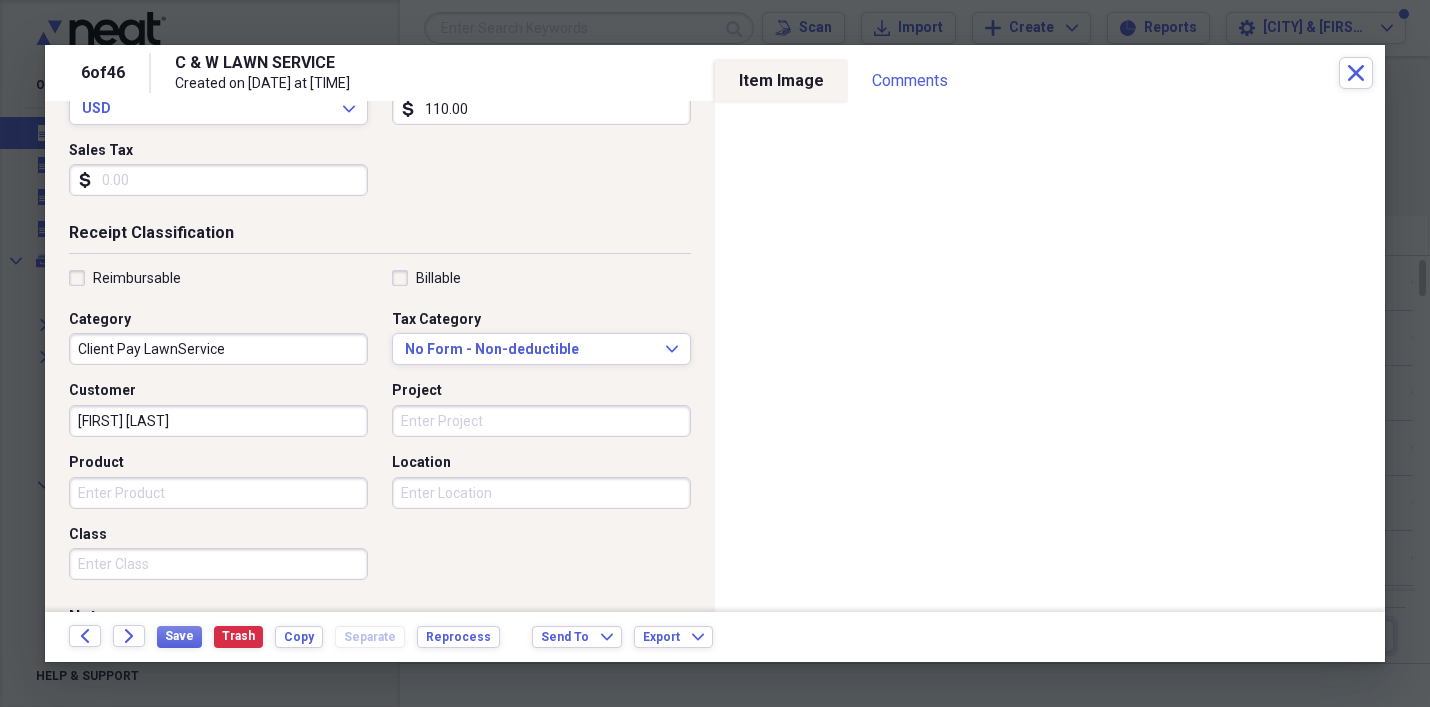 click on "Product" at bounding box center [218, 493] 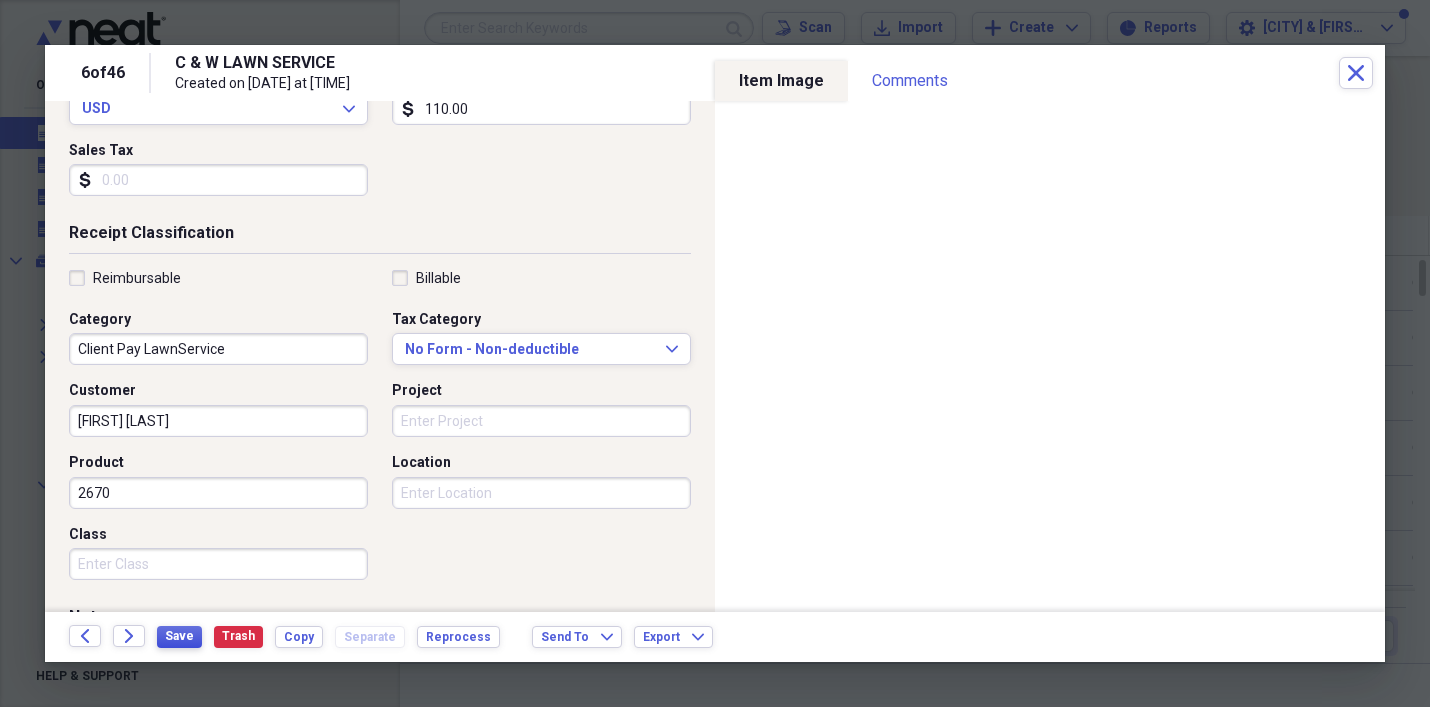 type on "2670" 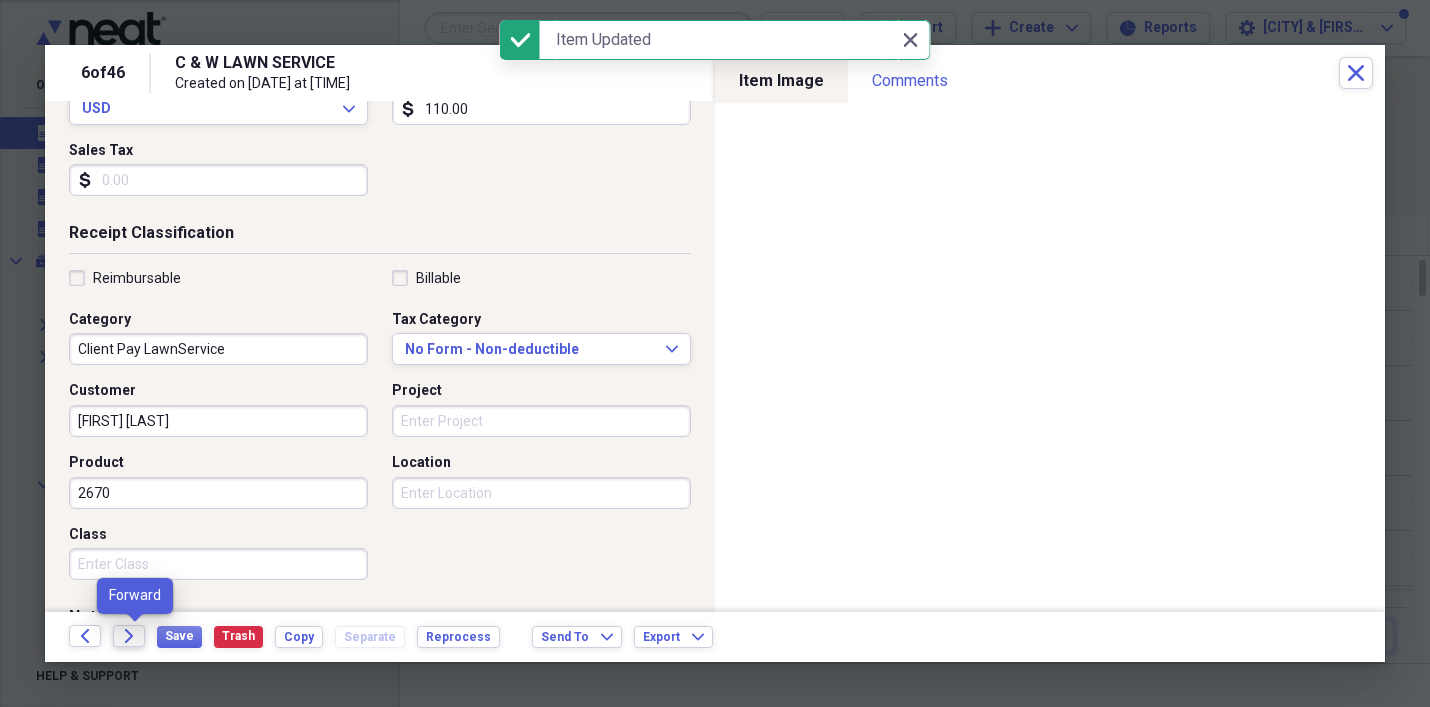 click on "Forward" 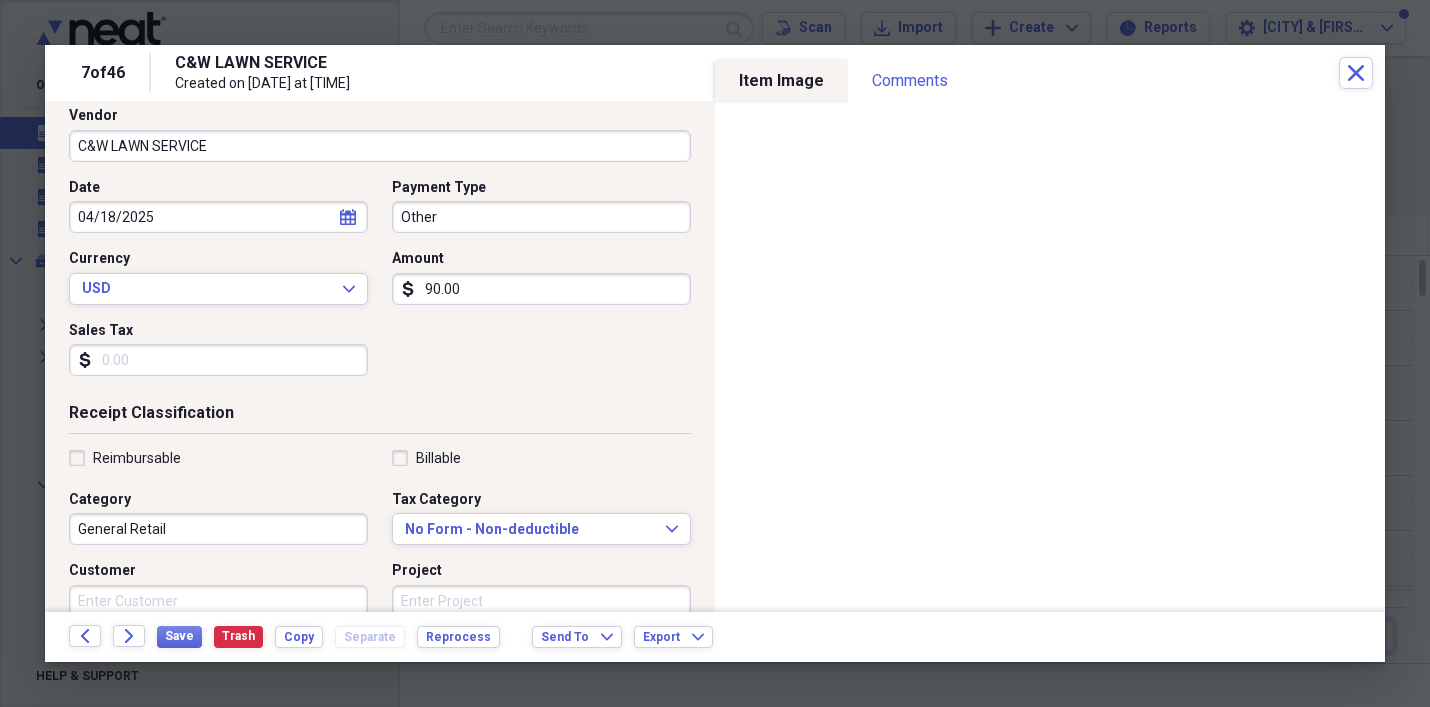 scroll, scrollTop: 142, scrollLeft: 0, axis: vertical 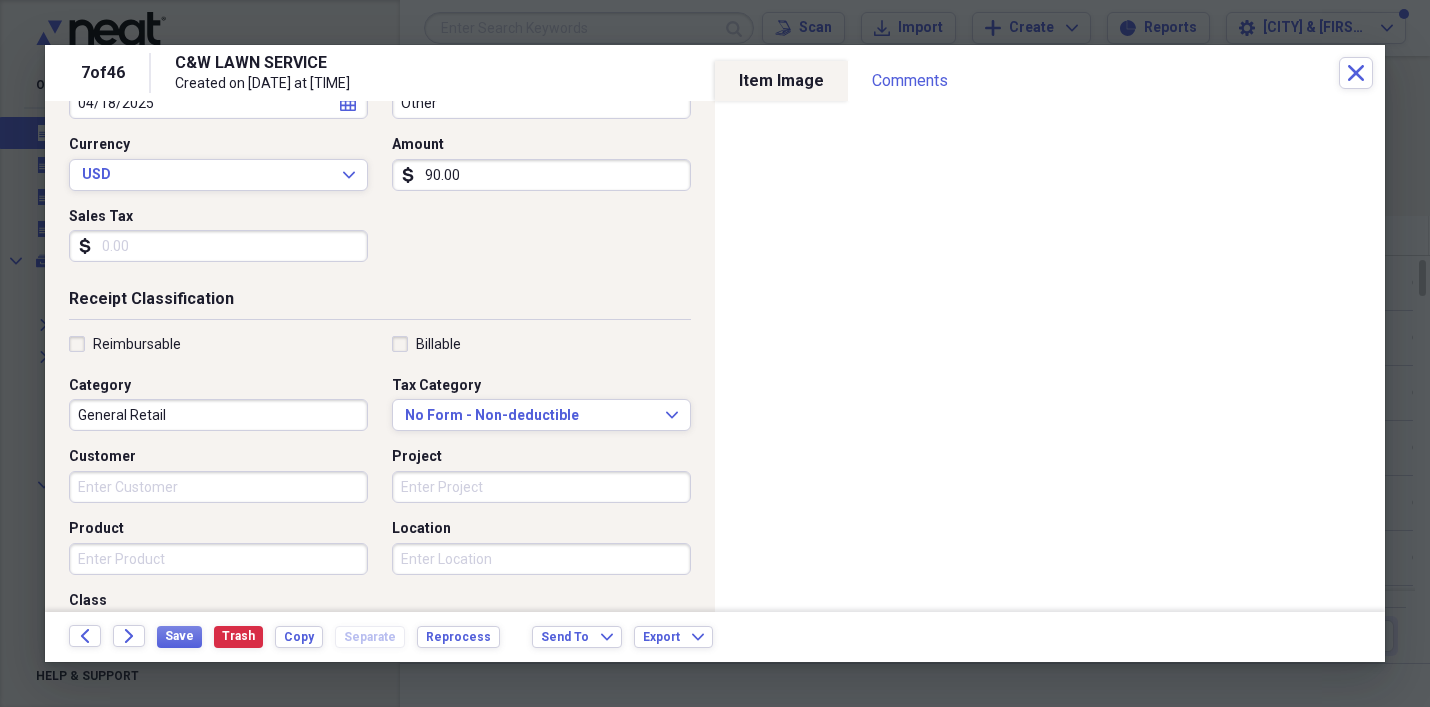 click on "General Retail" at bounding box center [218, 415] 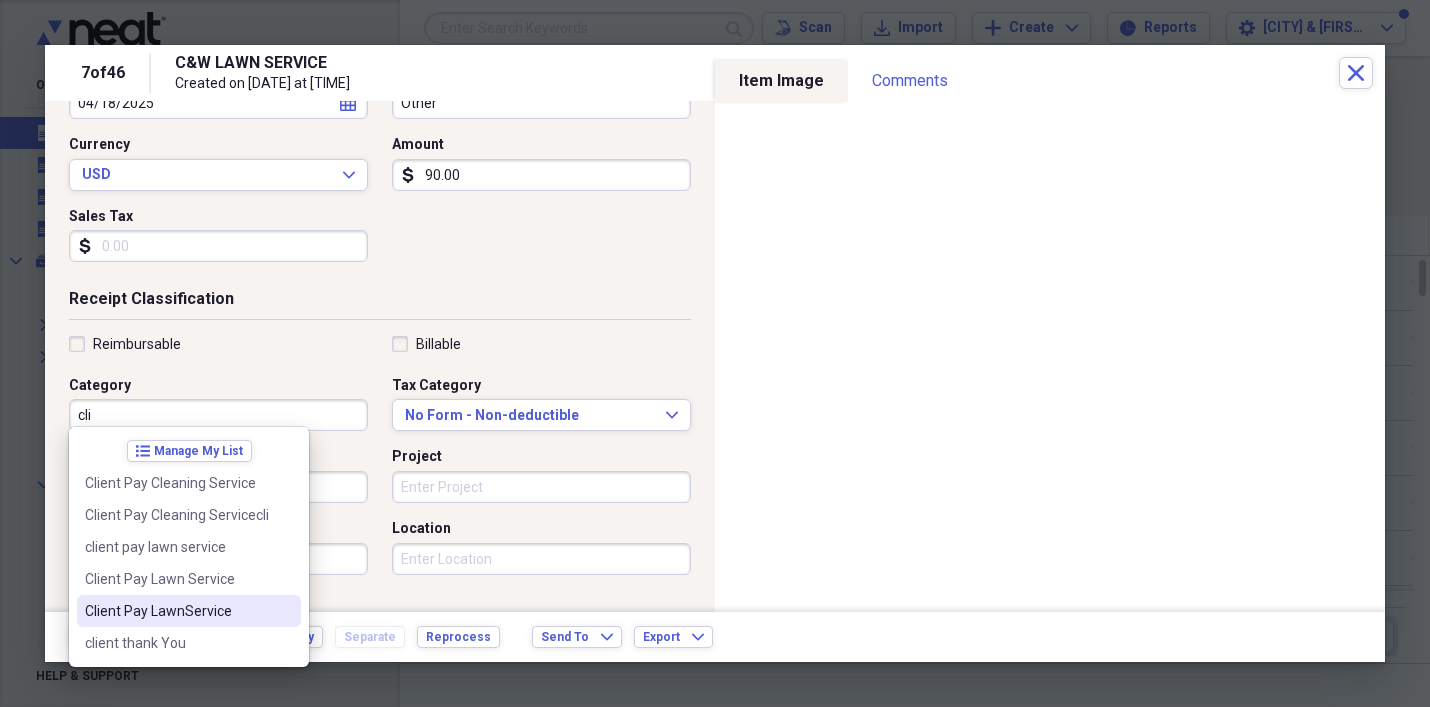 click on "Client Pay LawnService" at bounding box center (177, 611) 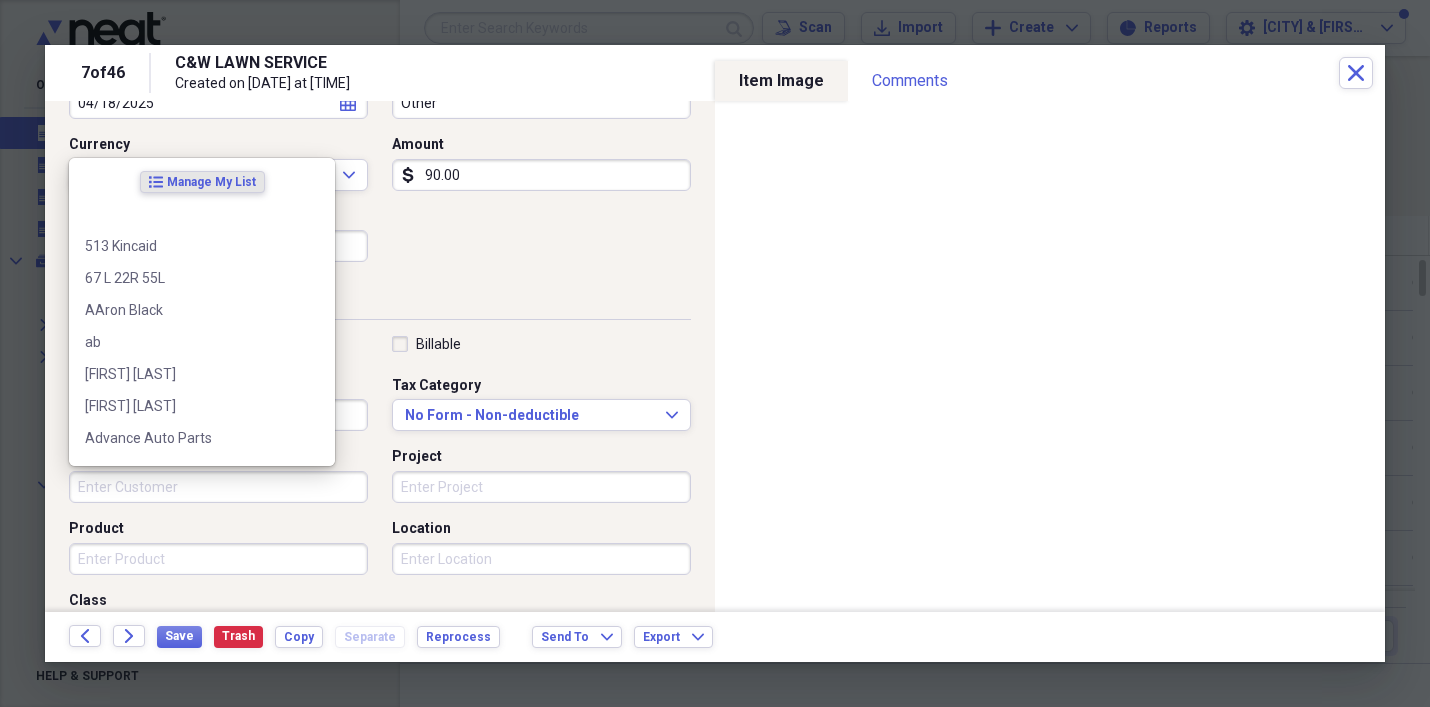 click on "Customer" at bounding box center (218, 487) 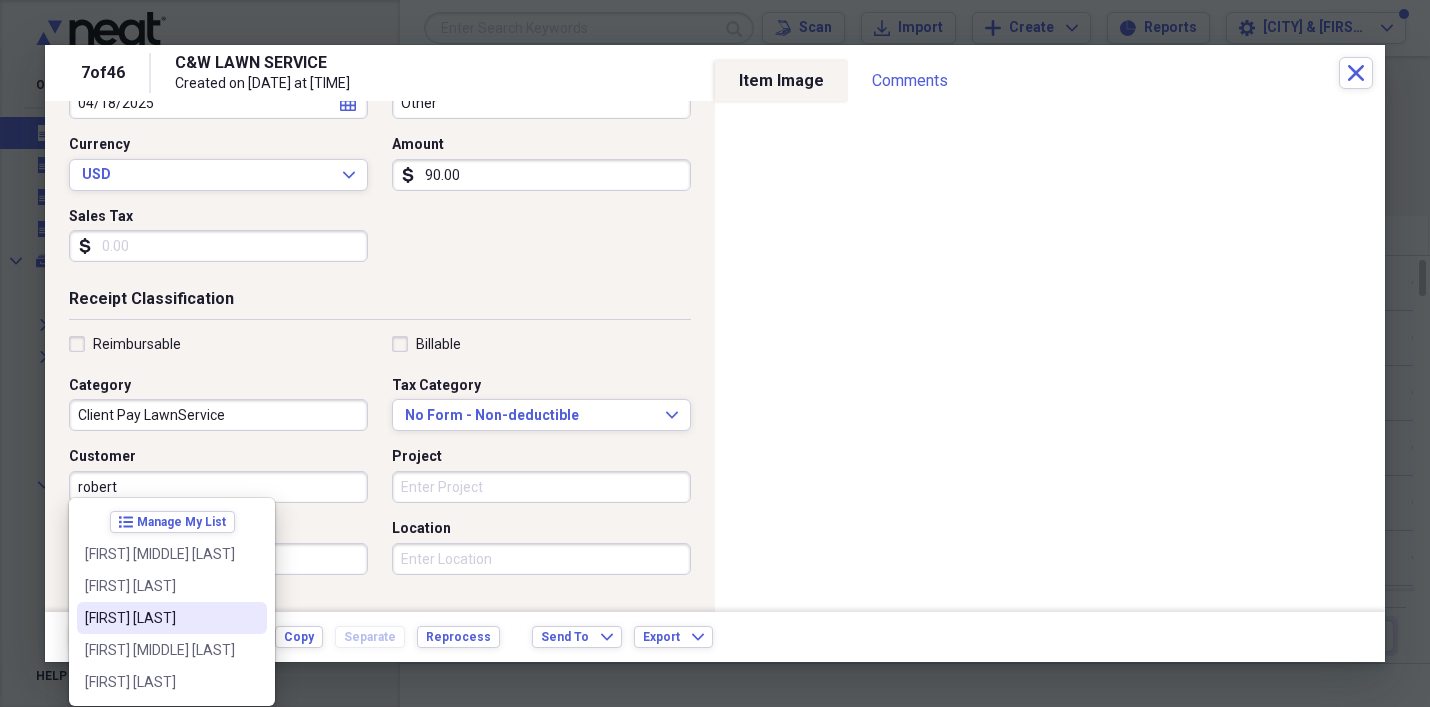 click on "[FIRST] [LAST]" at bounding box center [160, 618] 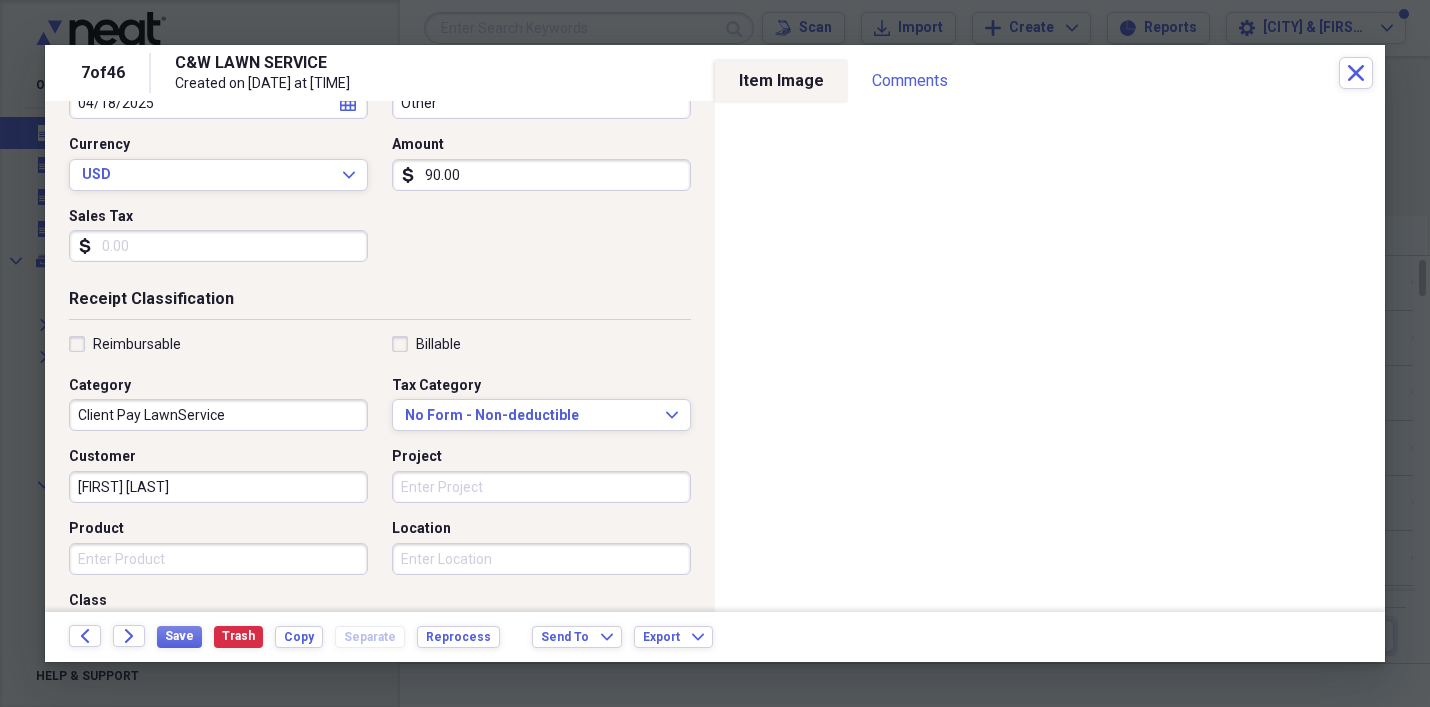 click on "Product" at bounding box center [218, 559] 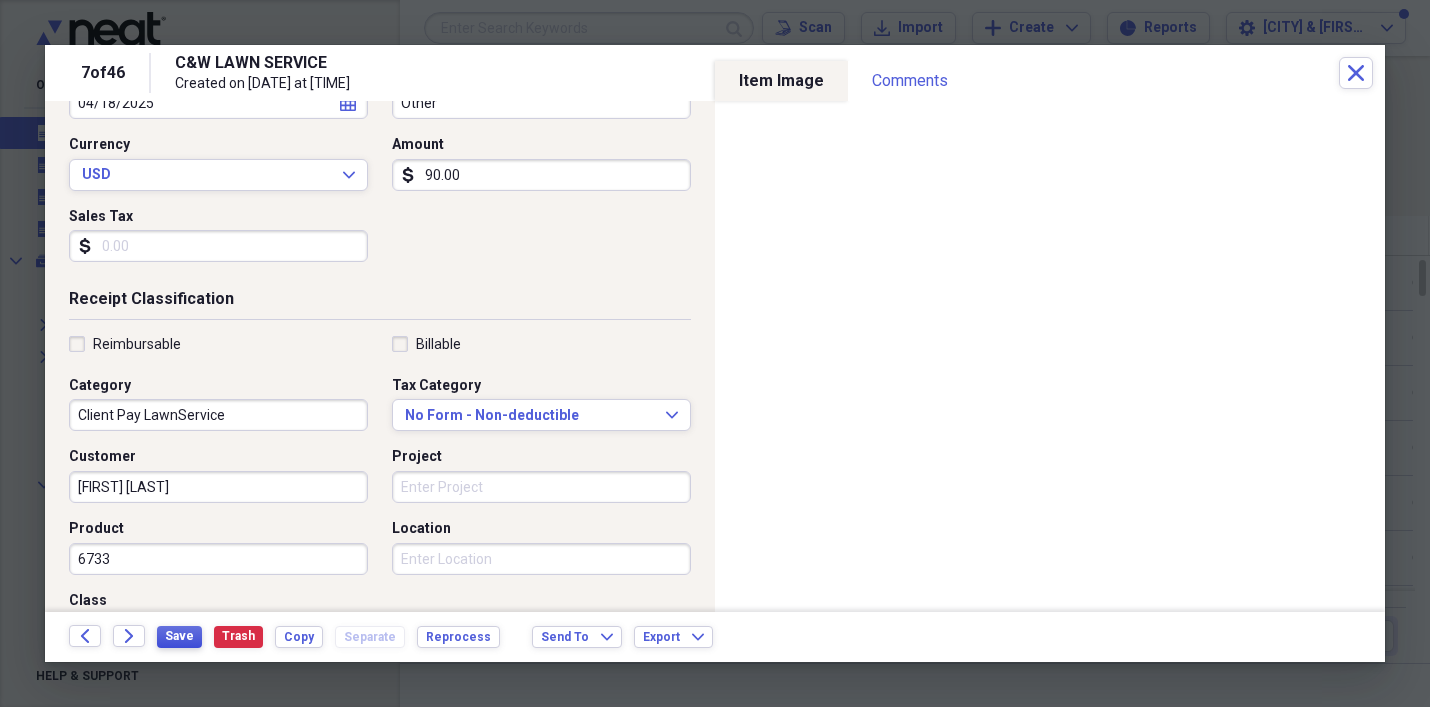 type on "6733" 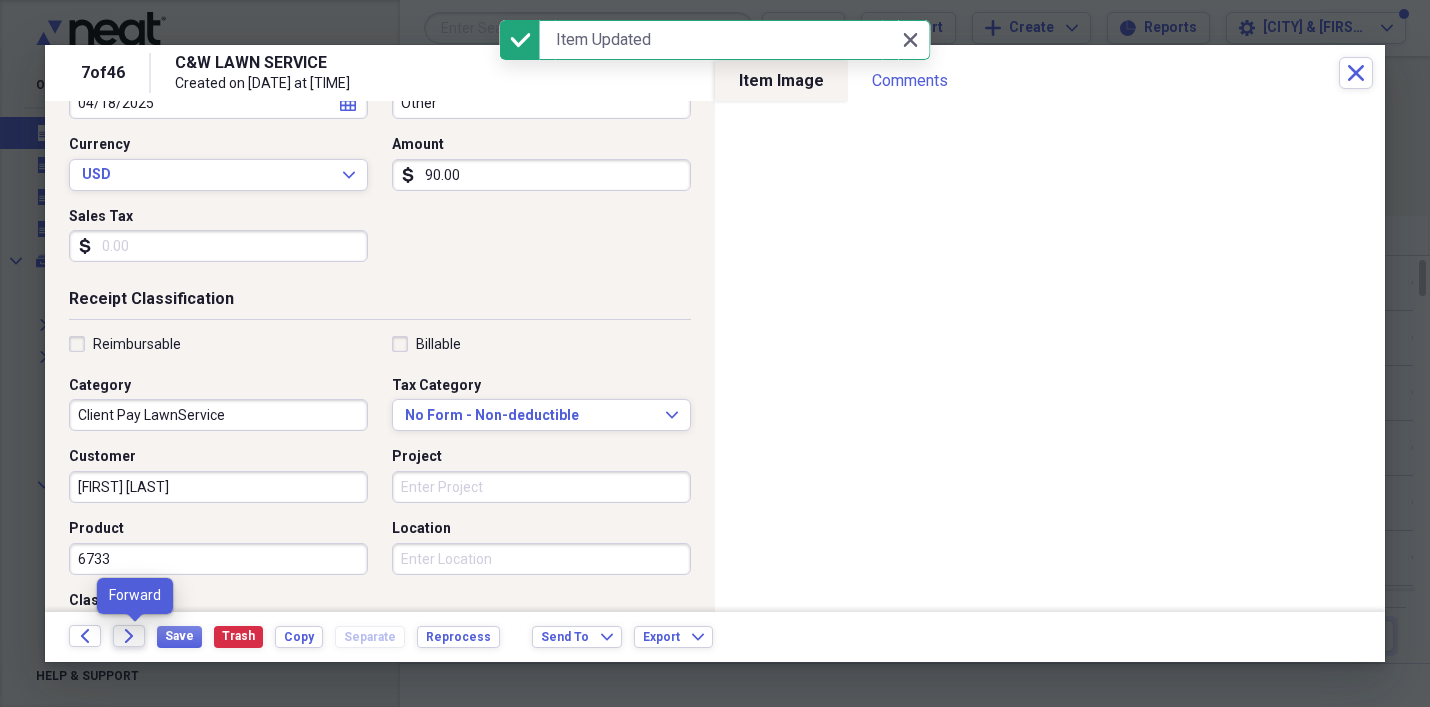 click on "Forward" 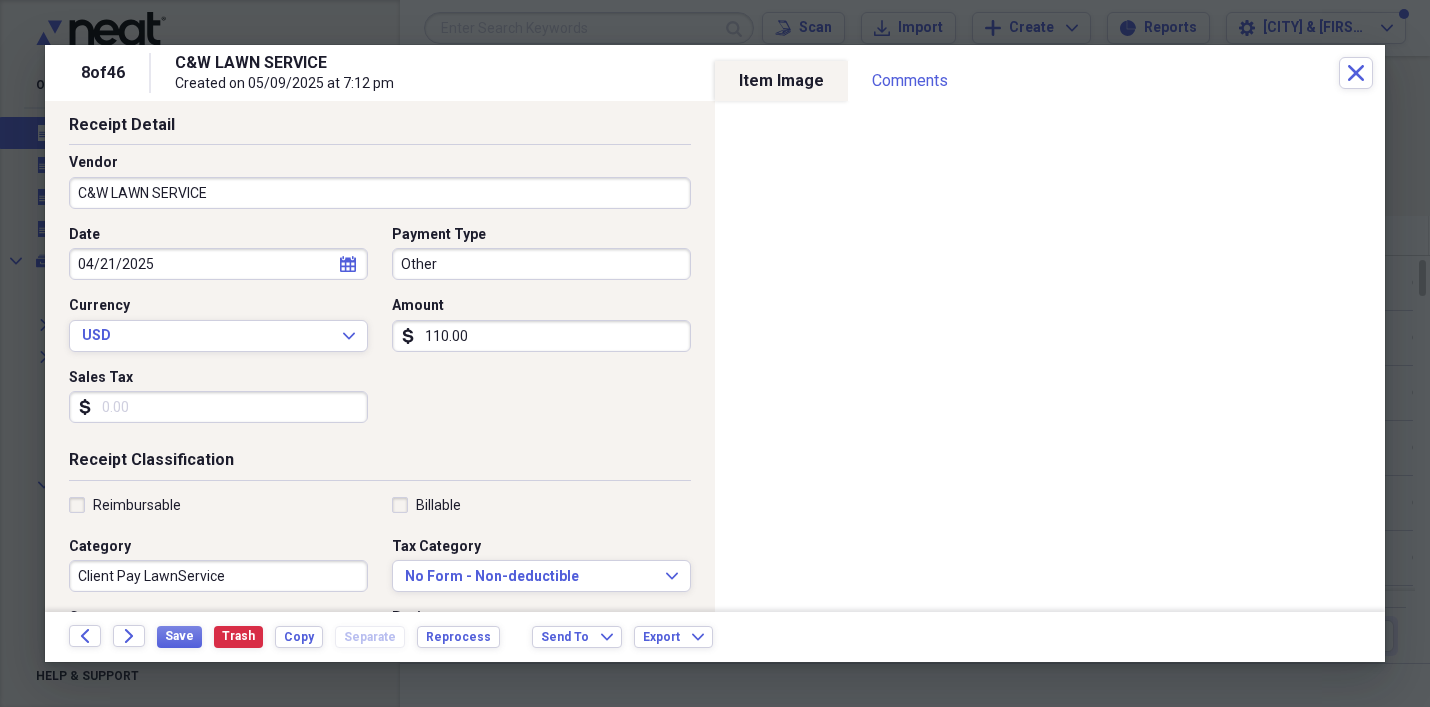 scroll, scrollTop: 125, scrollLeft: 0, axis: vertical 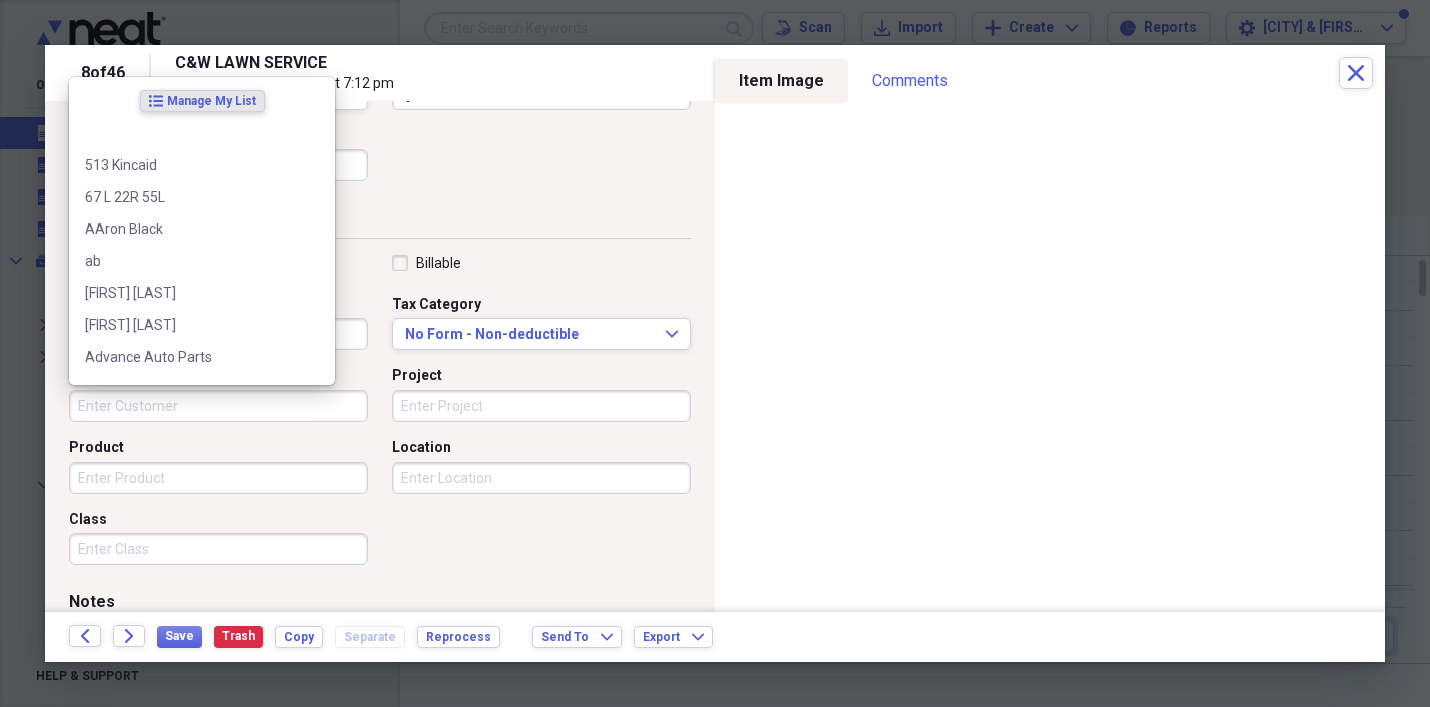 click on "Customer" at bounding box center (218, 406) 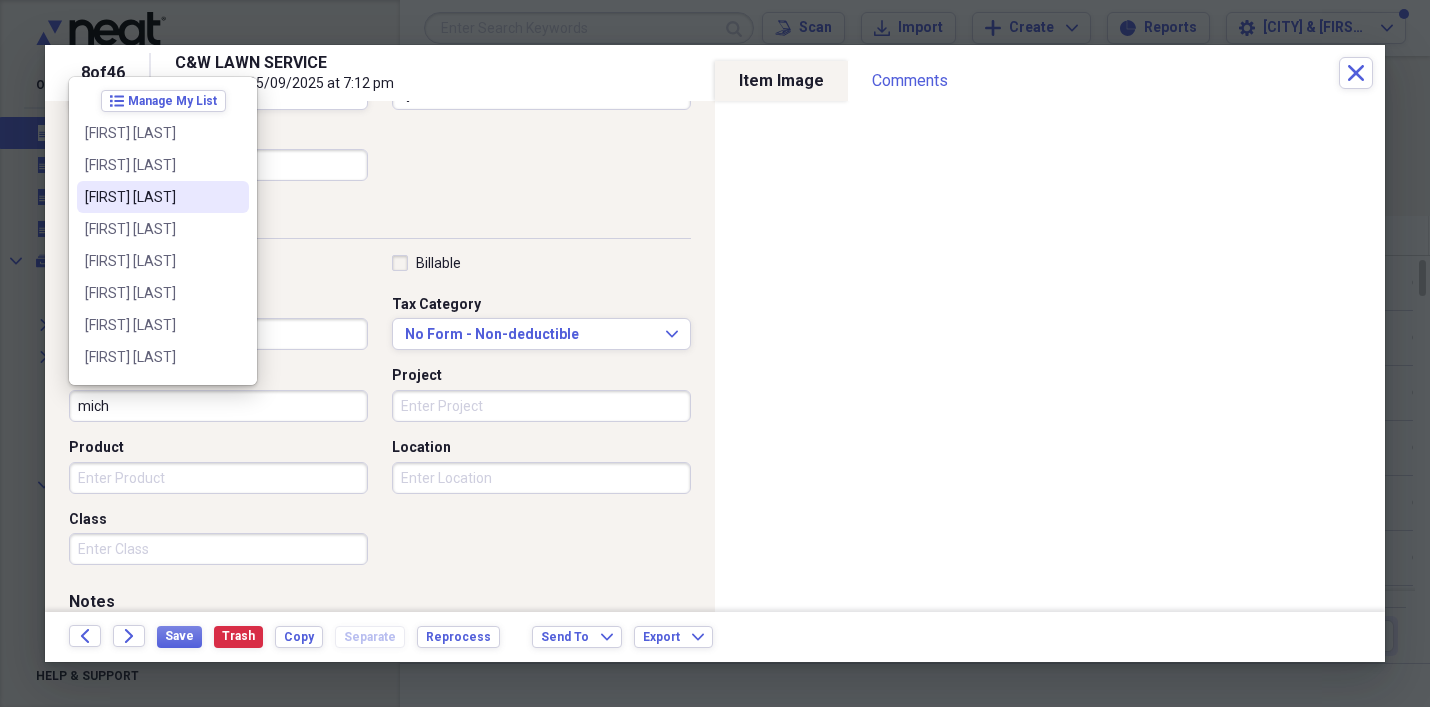 click on "[FIRST] [LAST]" at bounding box center (151, 197) 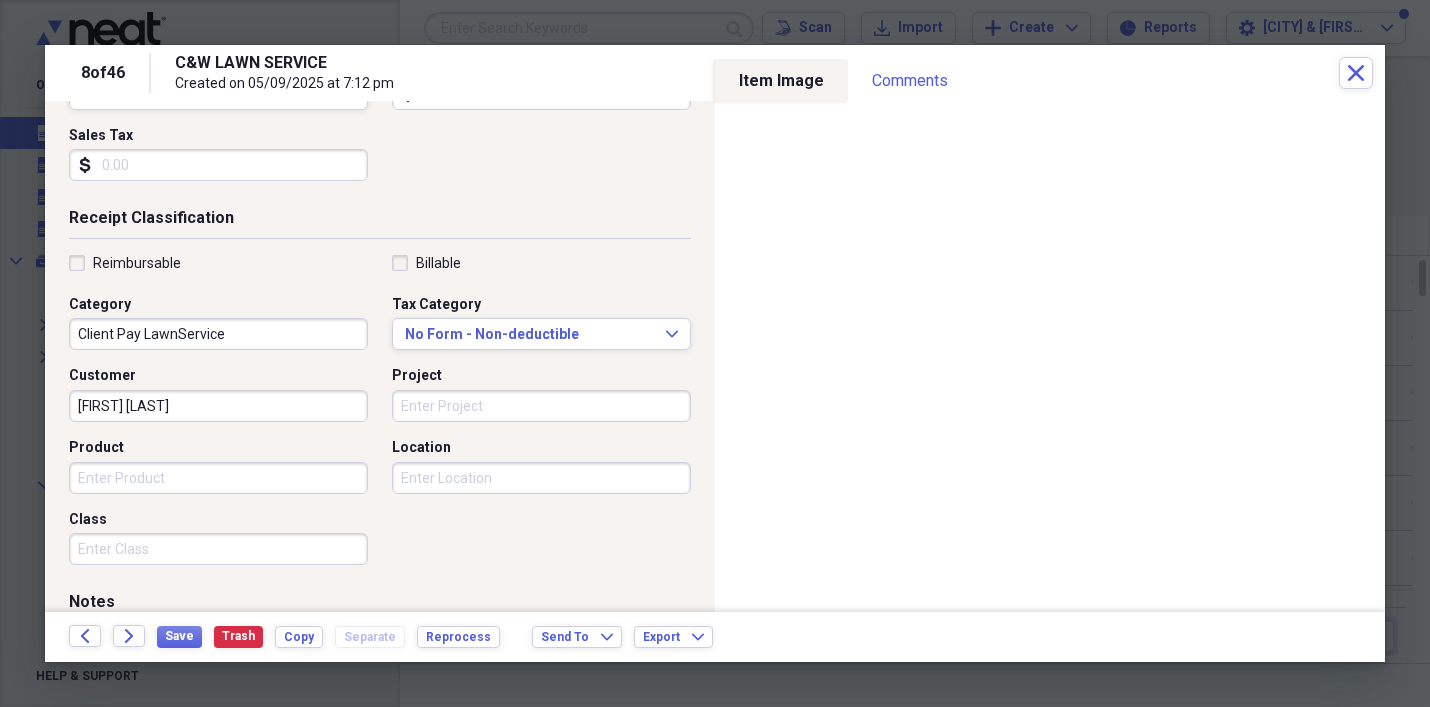 click on "Product" at bounding box center [218, 478] 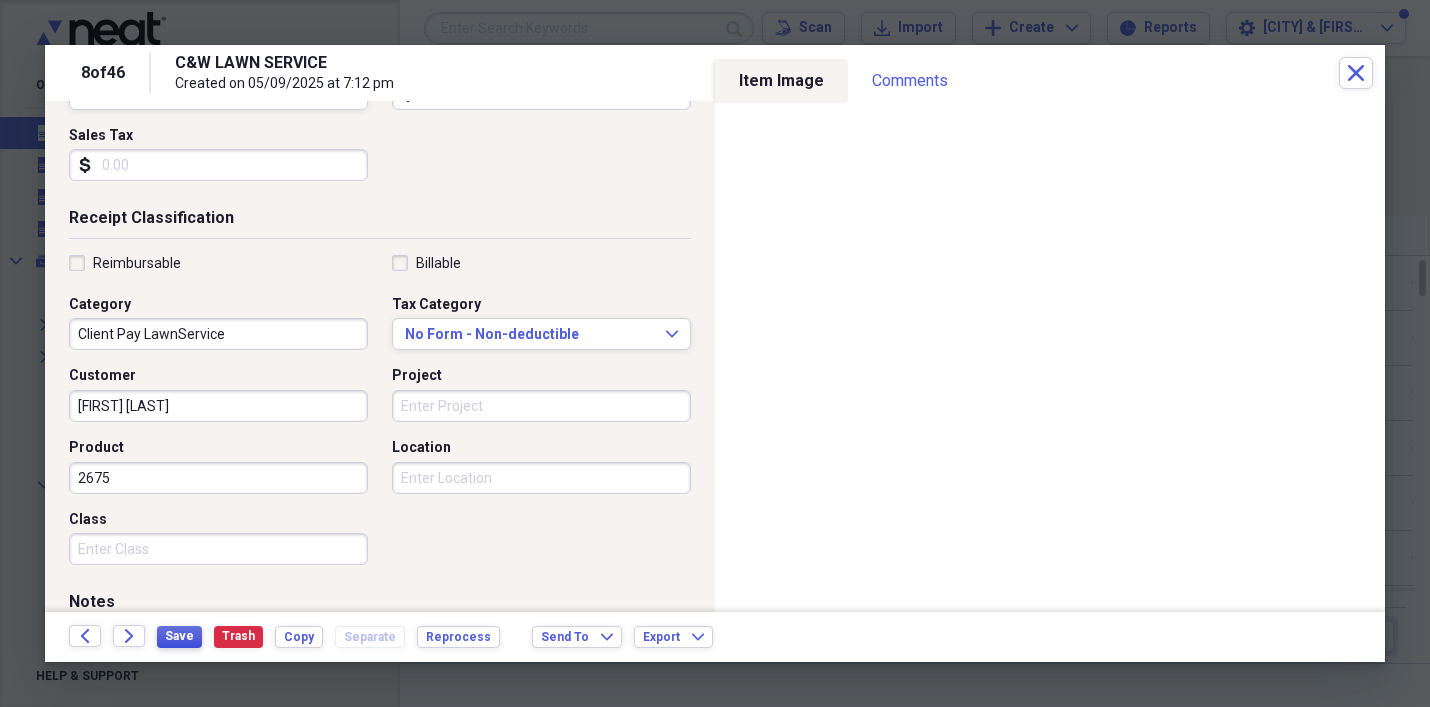 type on "2675" 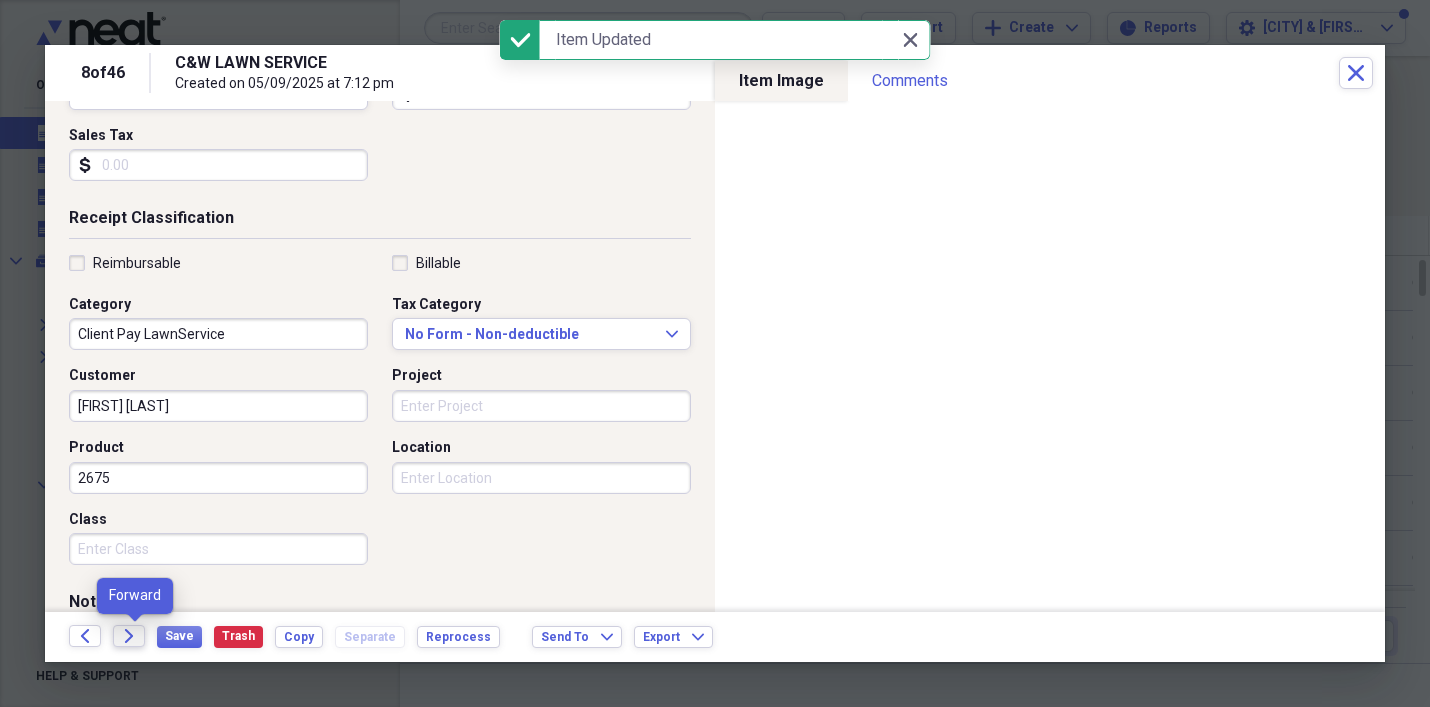 click on "Forward" at bounding box center [129, 636] 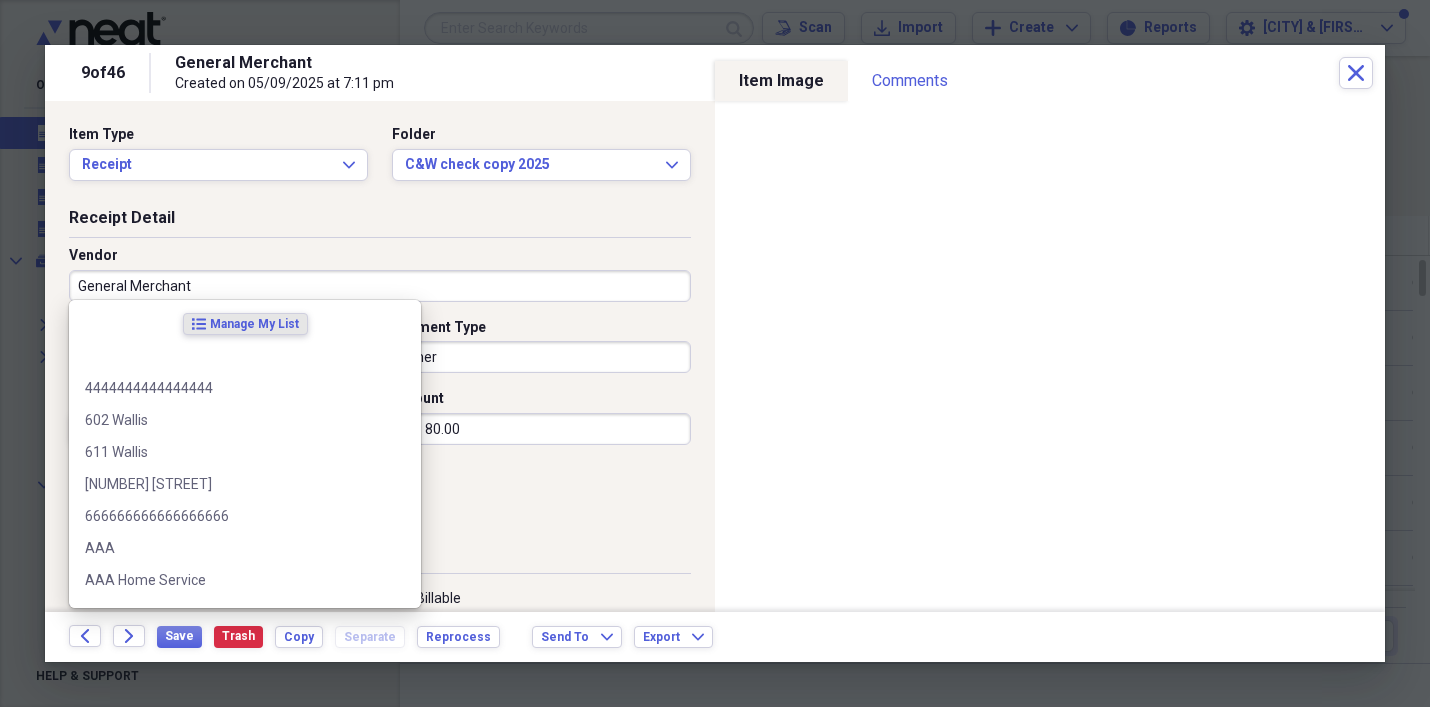 click on "General Merchant" at bounding box center [380, 286] 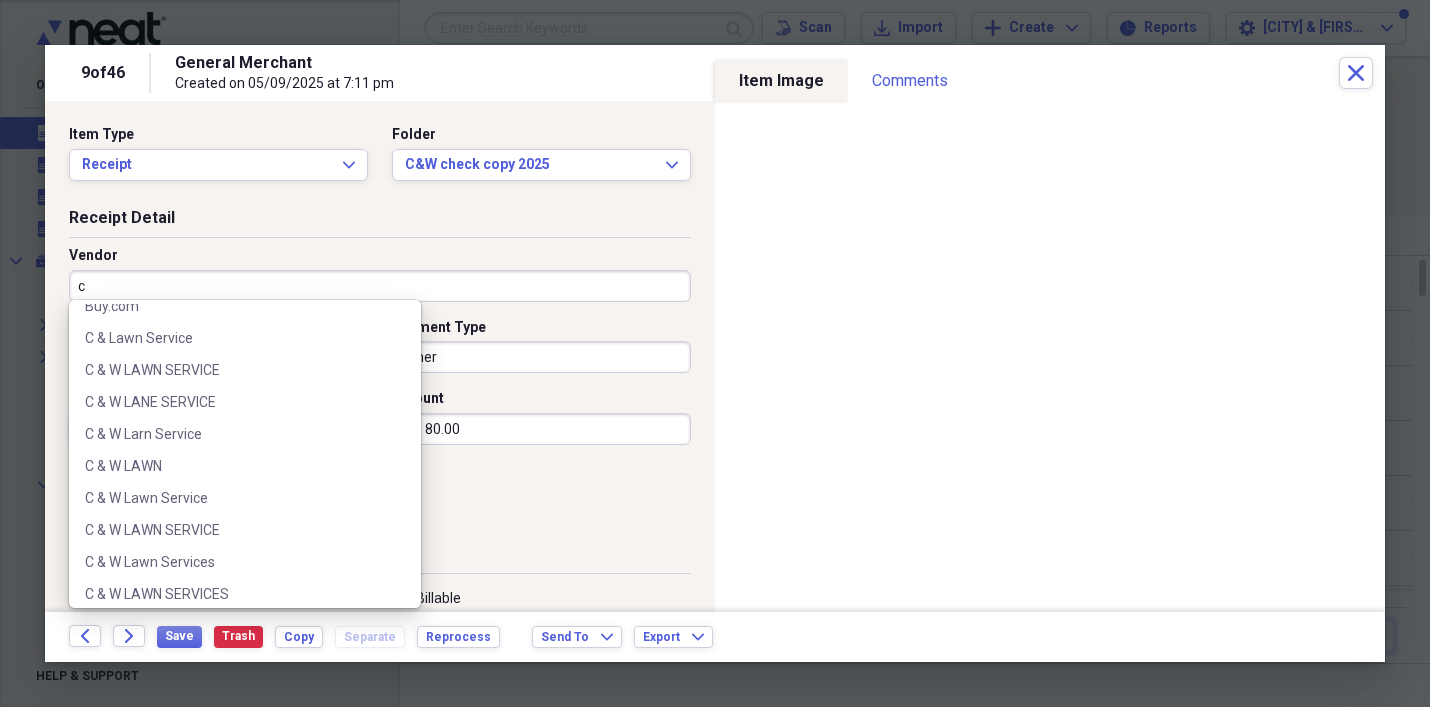 scroll, scrollTop: 1067, scrollLeft: 0, axis: vertical 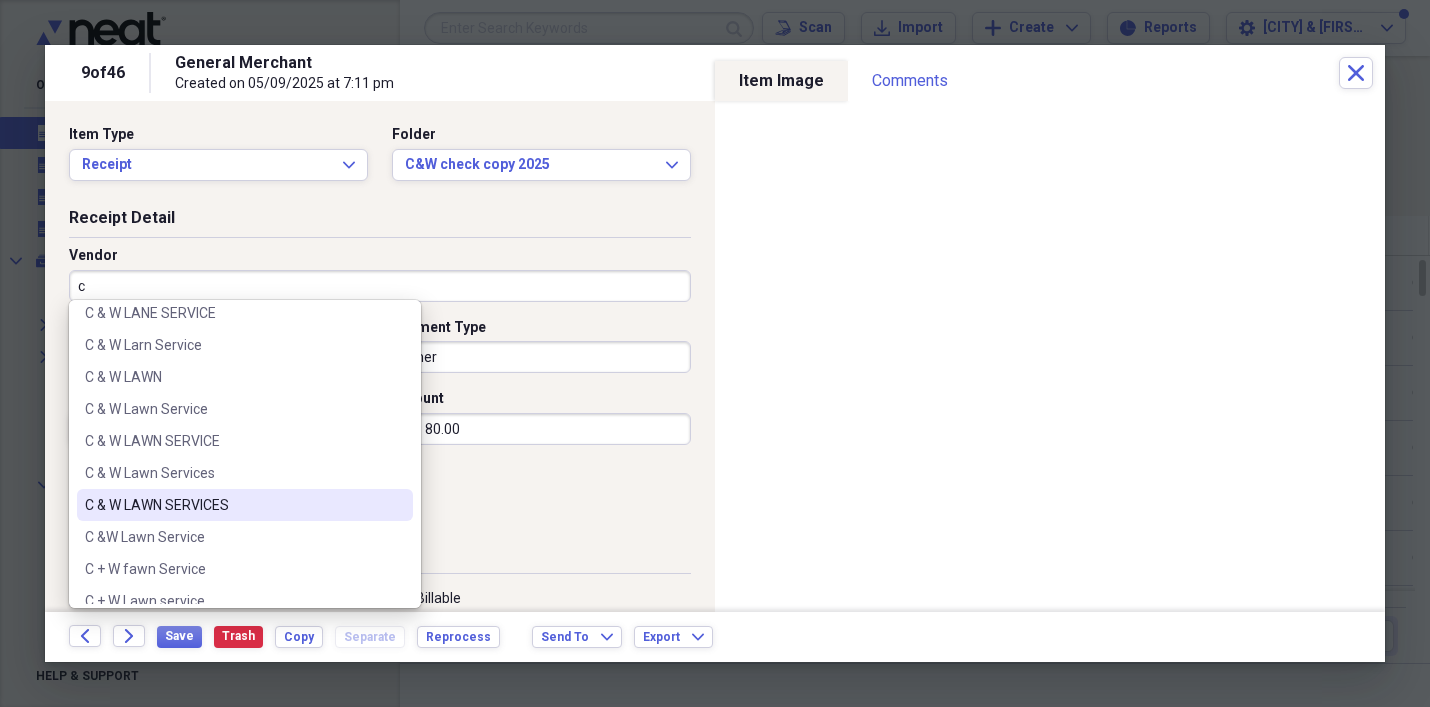 click on "C & W LAWN SERVICES" at bounding box center [233, 505] 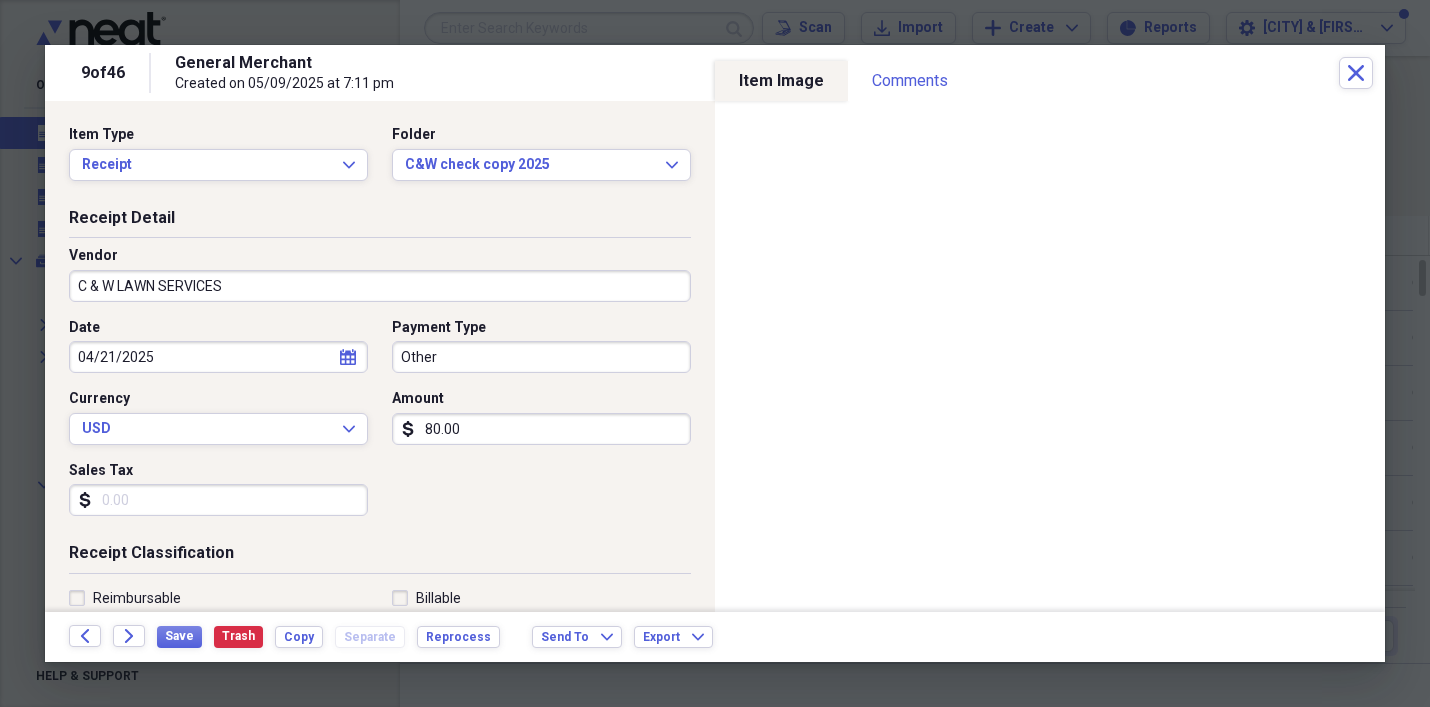 type on "Client Pay LawnService" 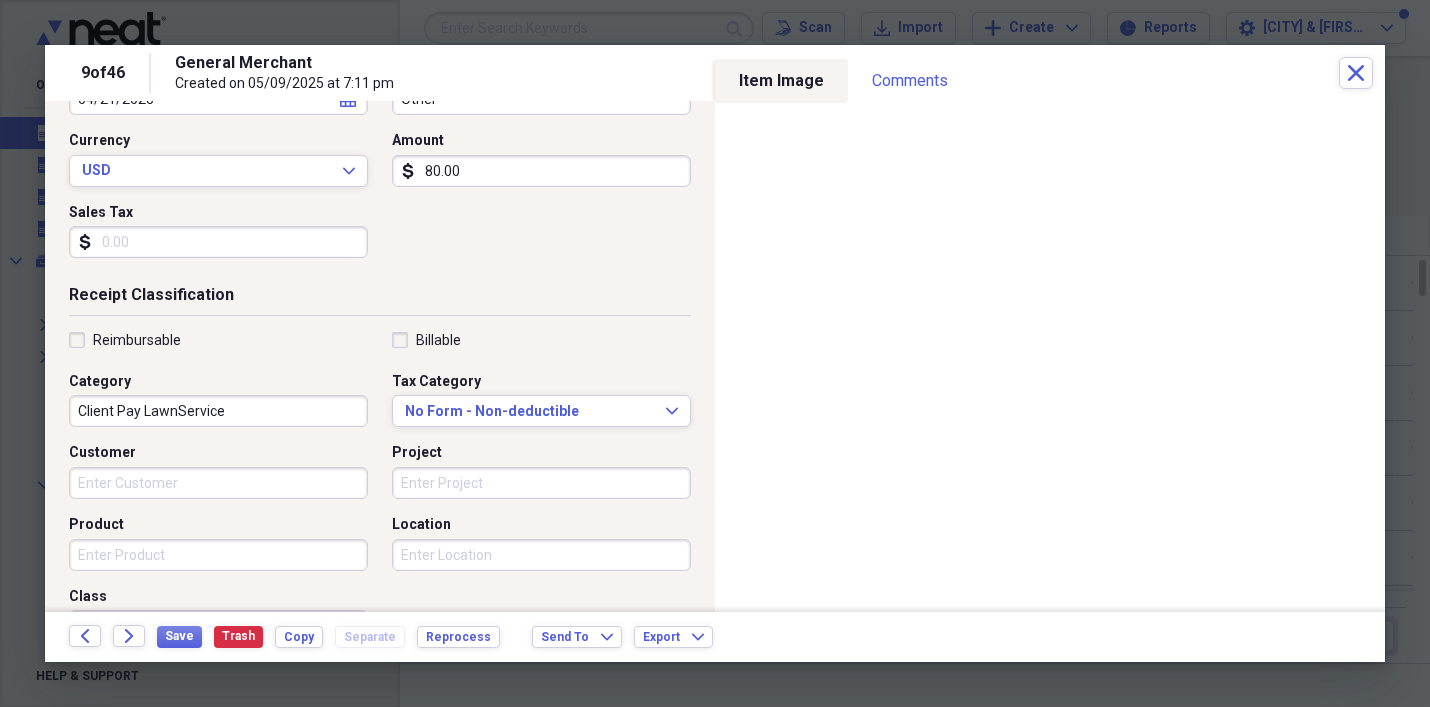 scroll, scrollTop: 263, scrollLeft: 0, axis: vertical 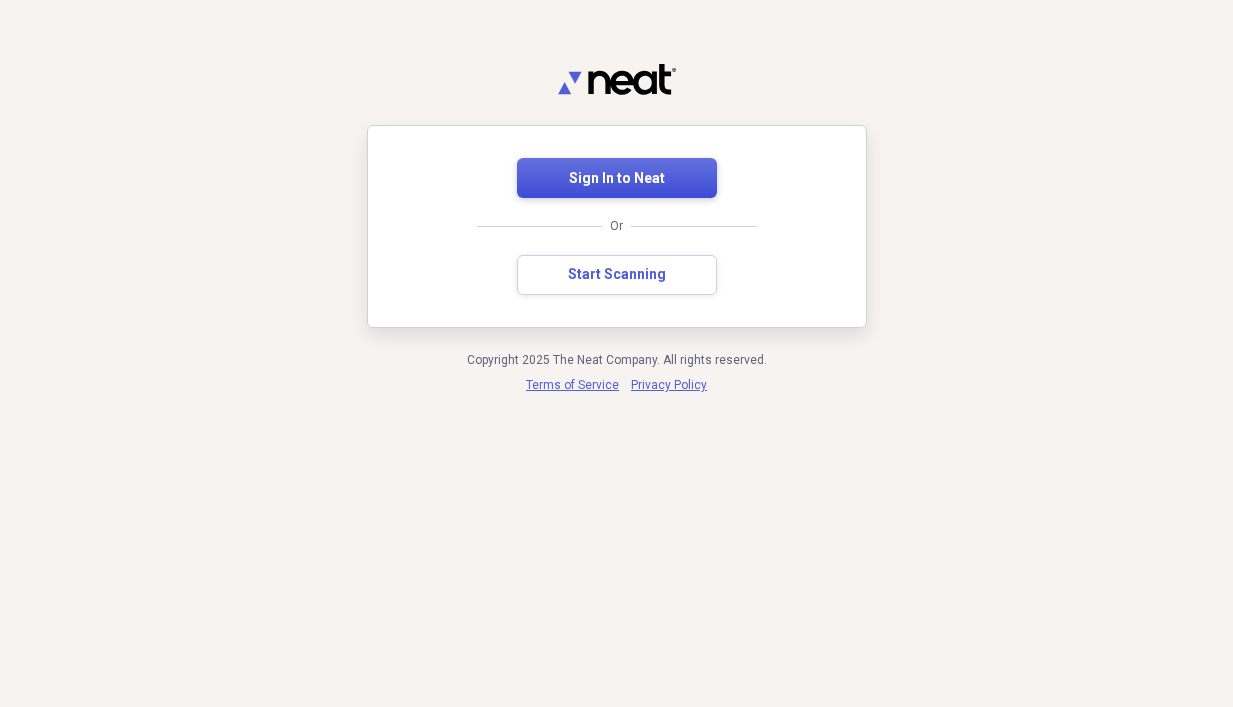 click on "Sign In to Neat" at bounding box center (617, 179) 